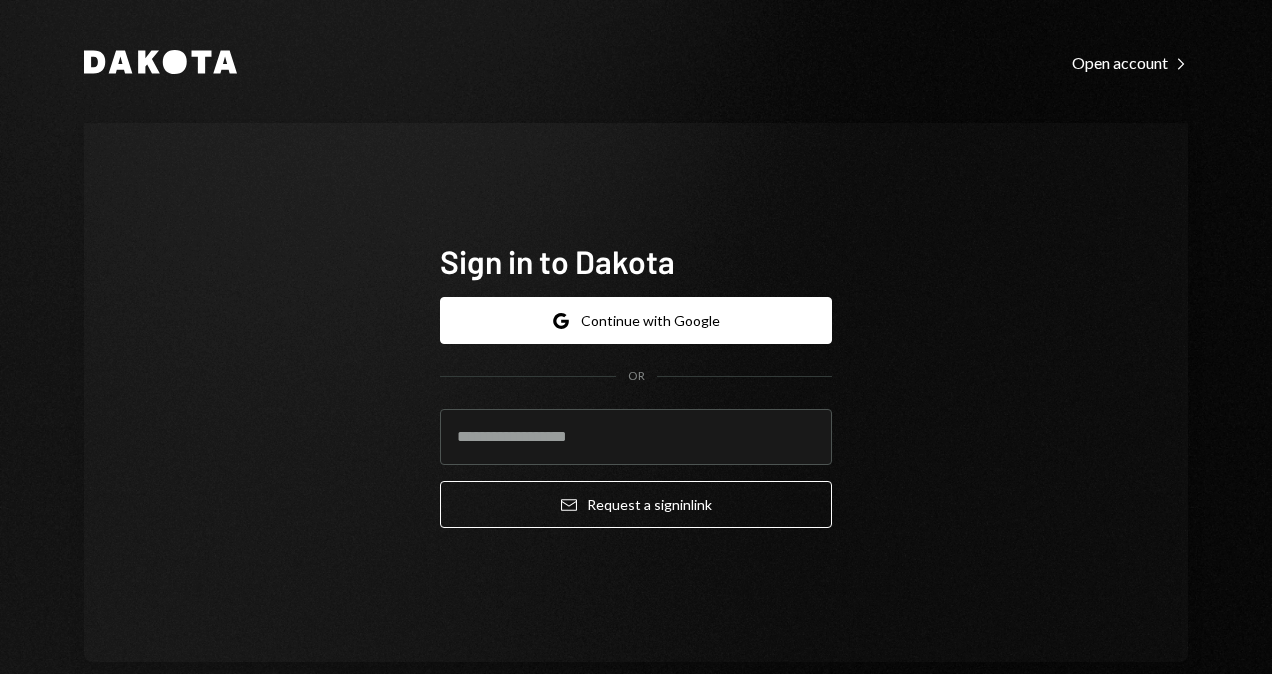 scroll, scrollTop: 0, scrollLeft: 0, axis: both 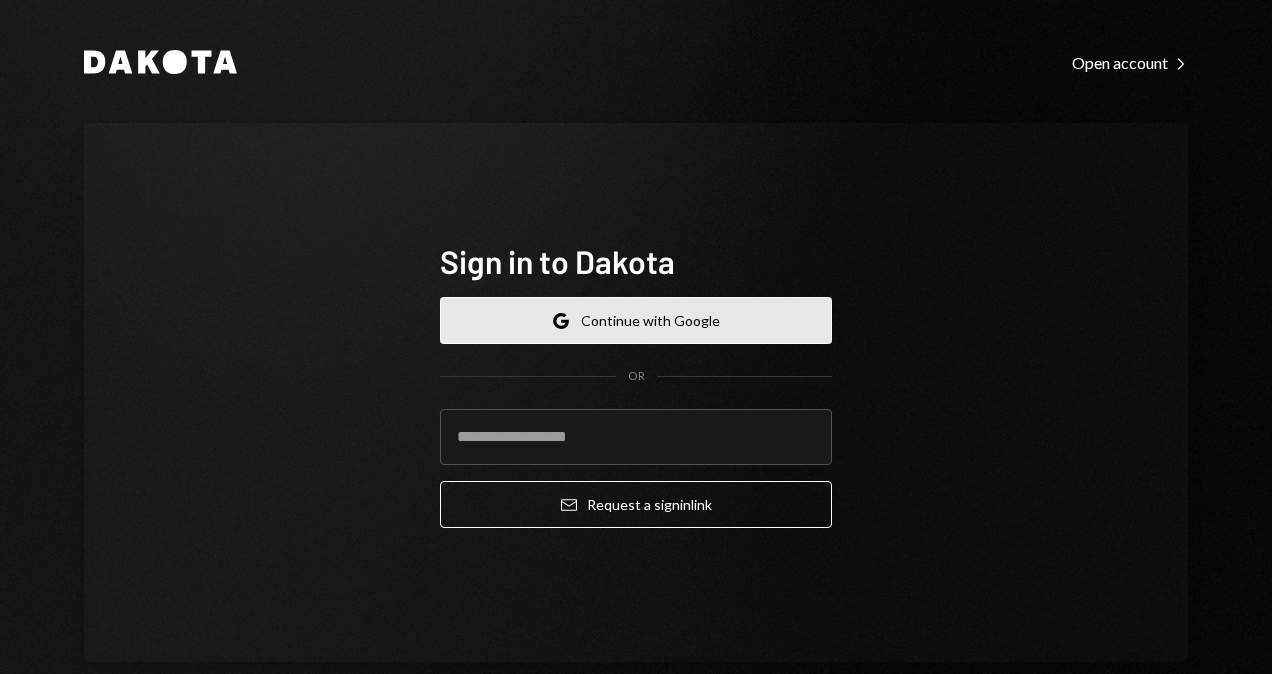 click on "Google  Continue with Google" at bounding box center [636, 320] 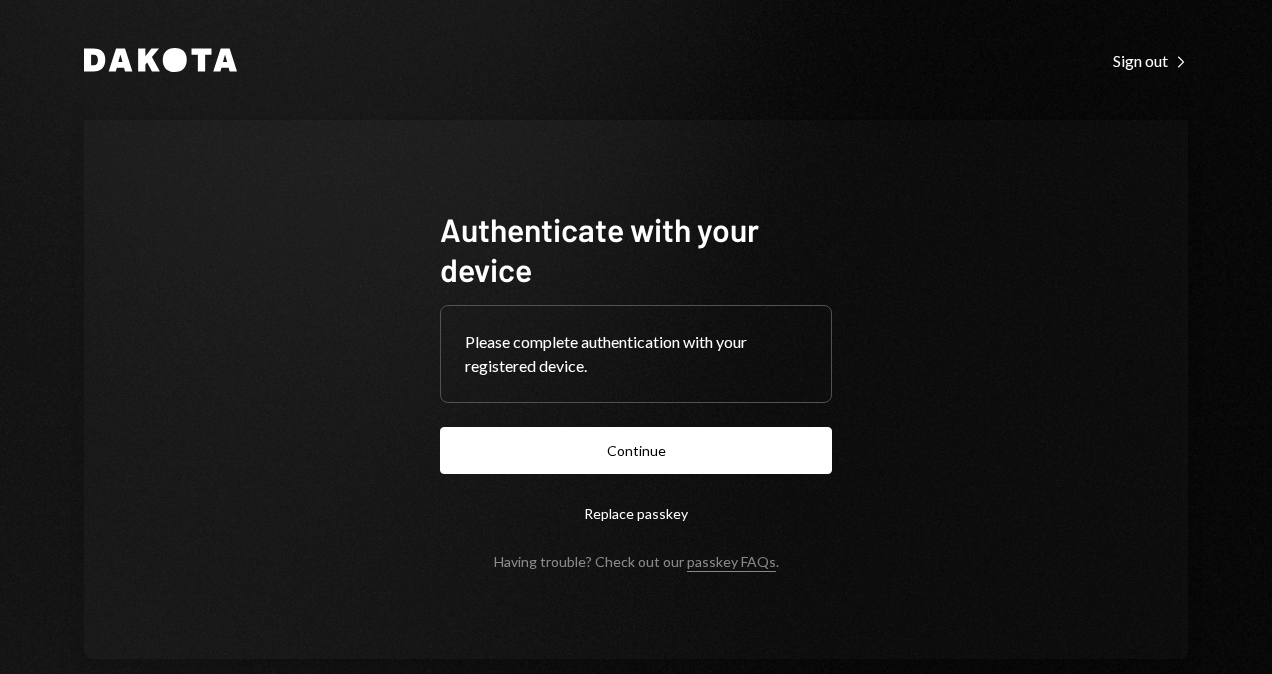 scroll, scrollTop: 0, scrollLeft: 0, axis: both 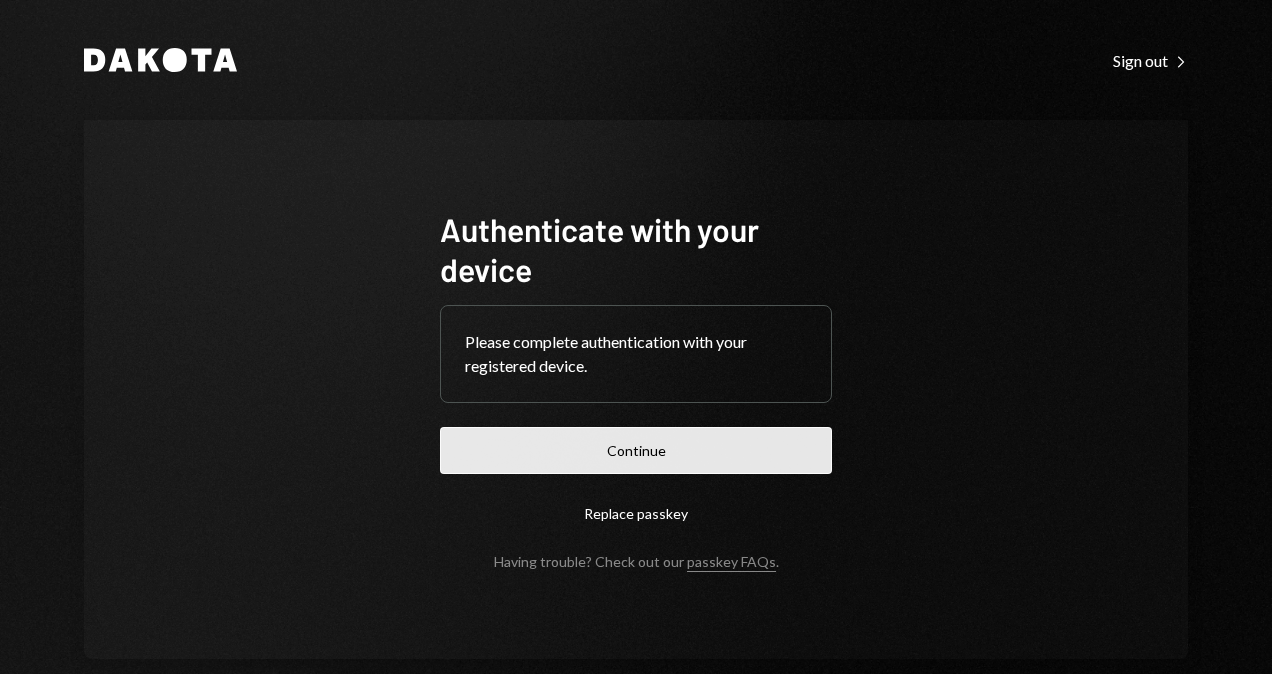 click on "Continue" at bounding box center (636, 450) 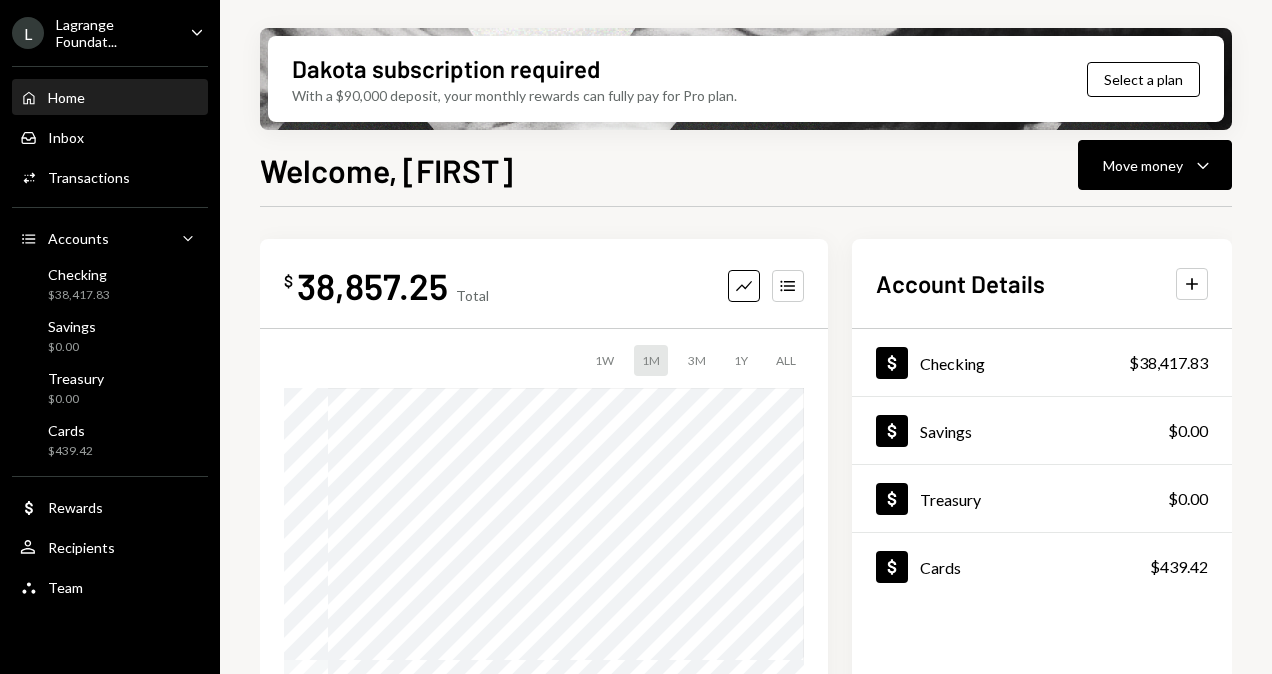 click on "Lagrange Foundat..." at bounding box center [115, 33] 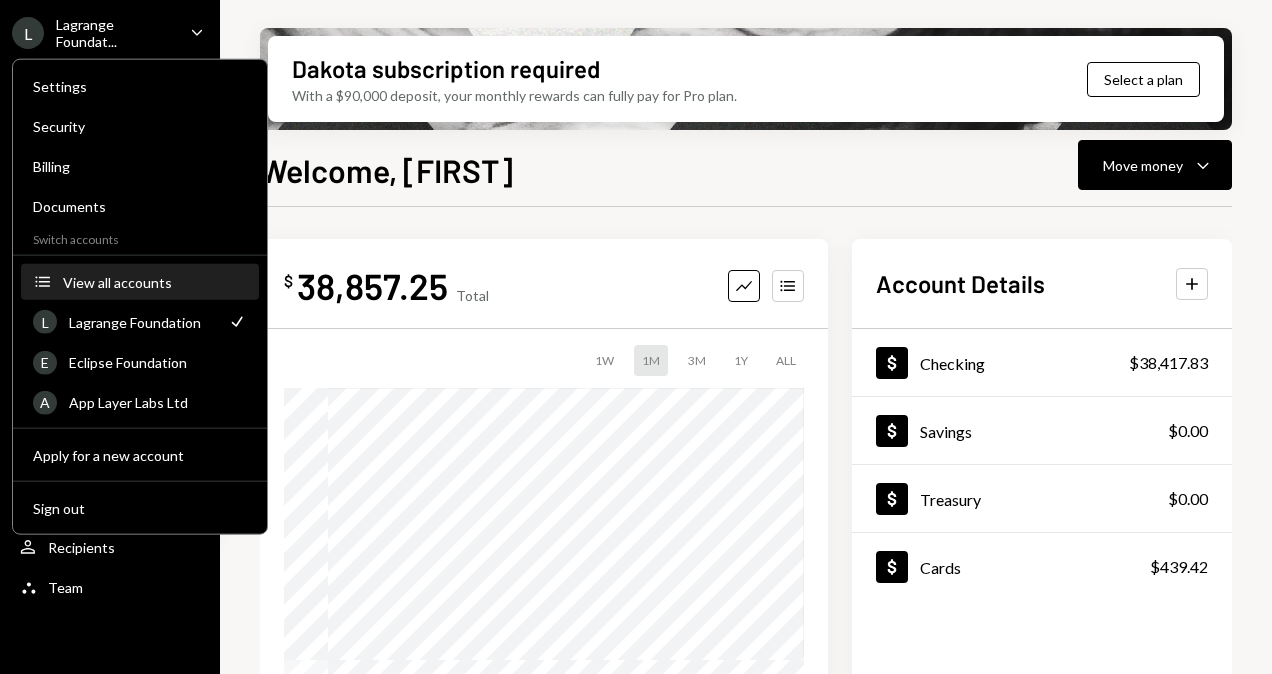 click on "View all accounts" at bounding box center [155, 281] 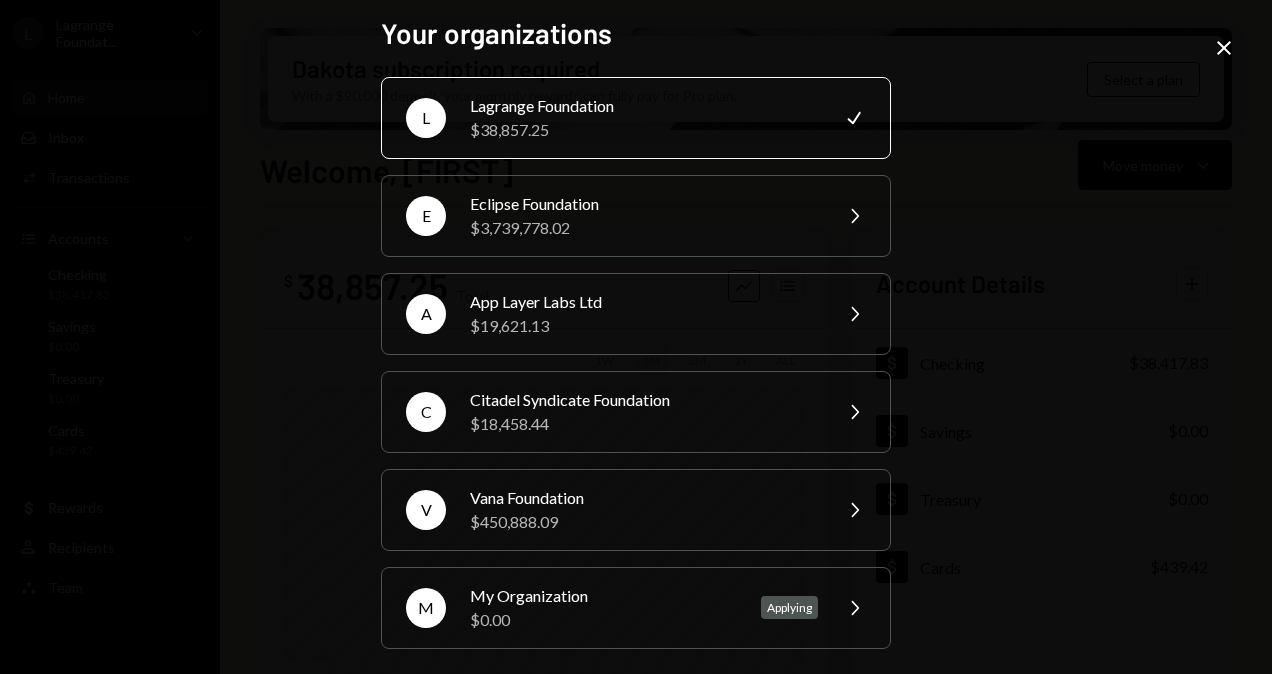 scroll, scrollTop: 10, scrollLeft: 0, axis: vertical 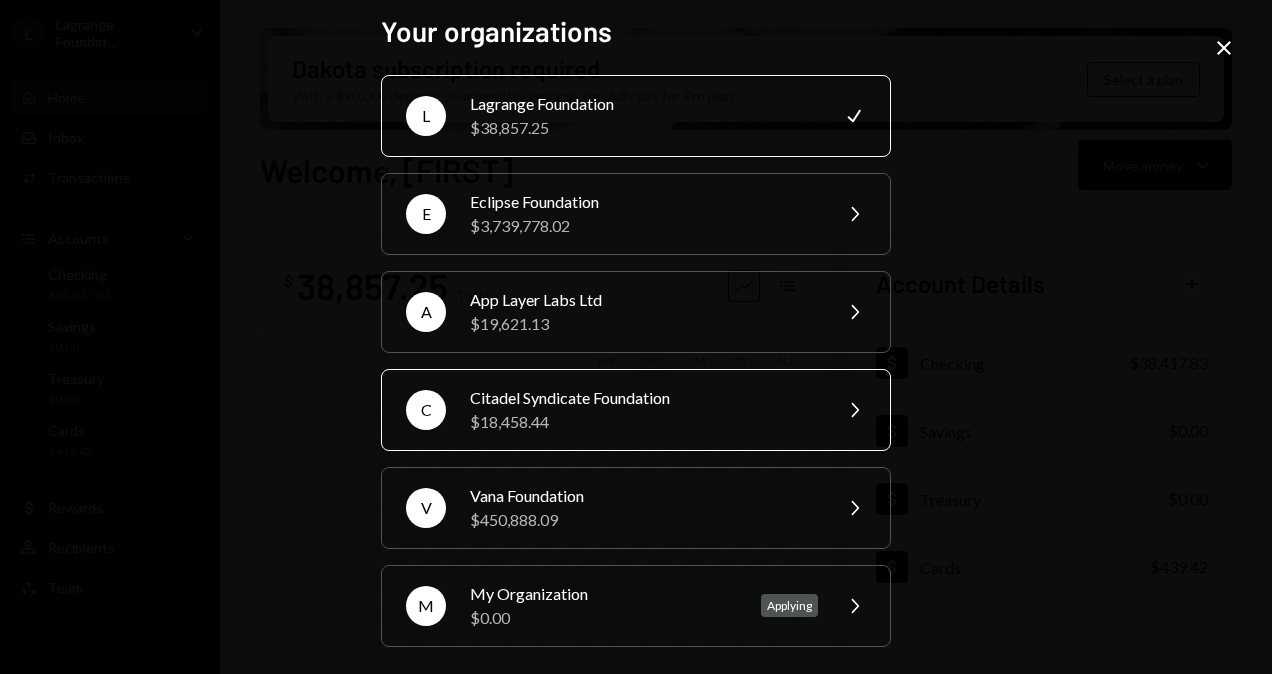 click on "$18,458.44" at bounding box center [644, 422] 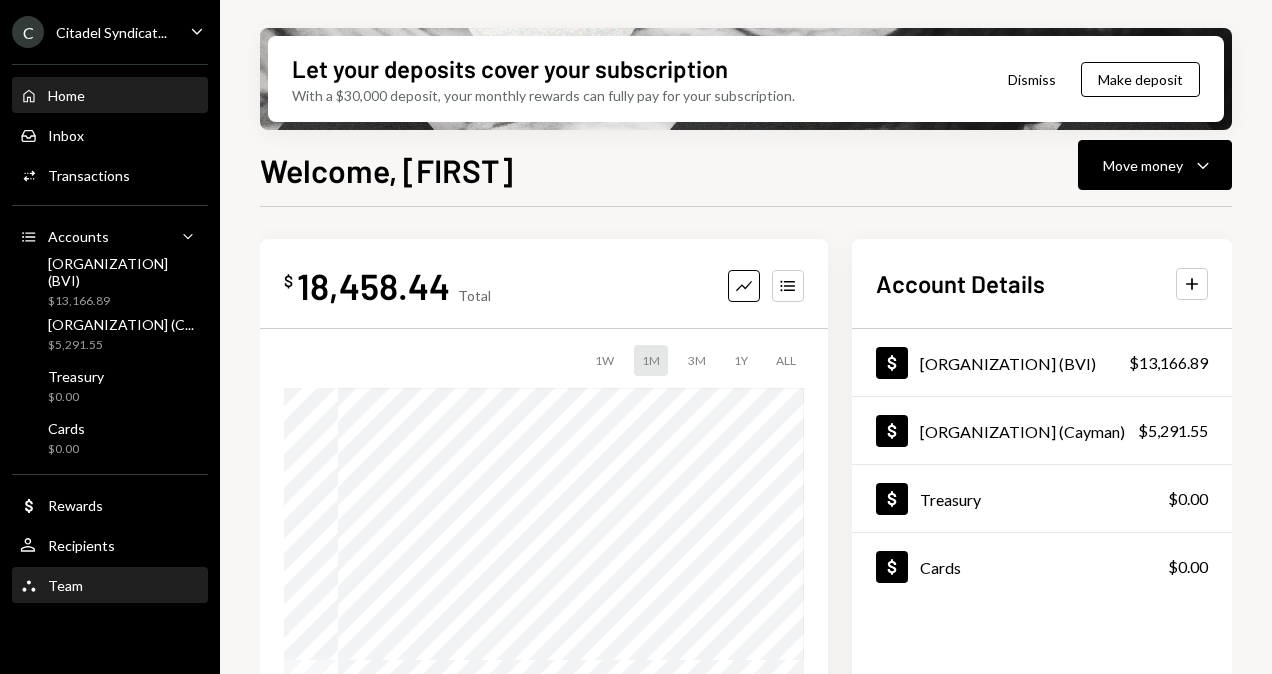 click on "Team Team" at bounding box center (110, 586) 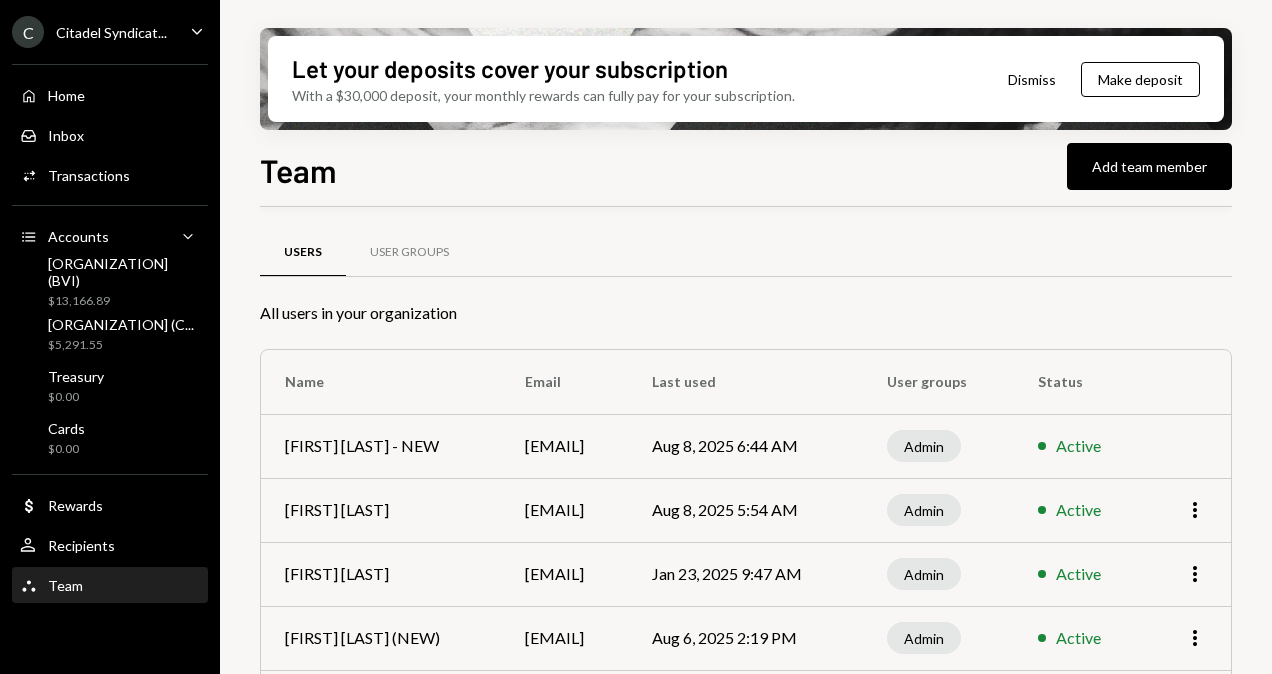 scroll, scrollTop: 120, scrollLeft: 0, axis: vertical 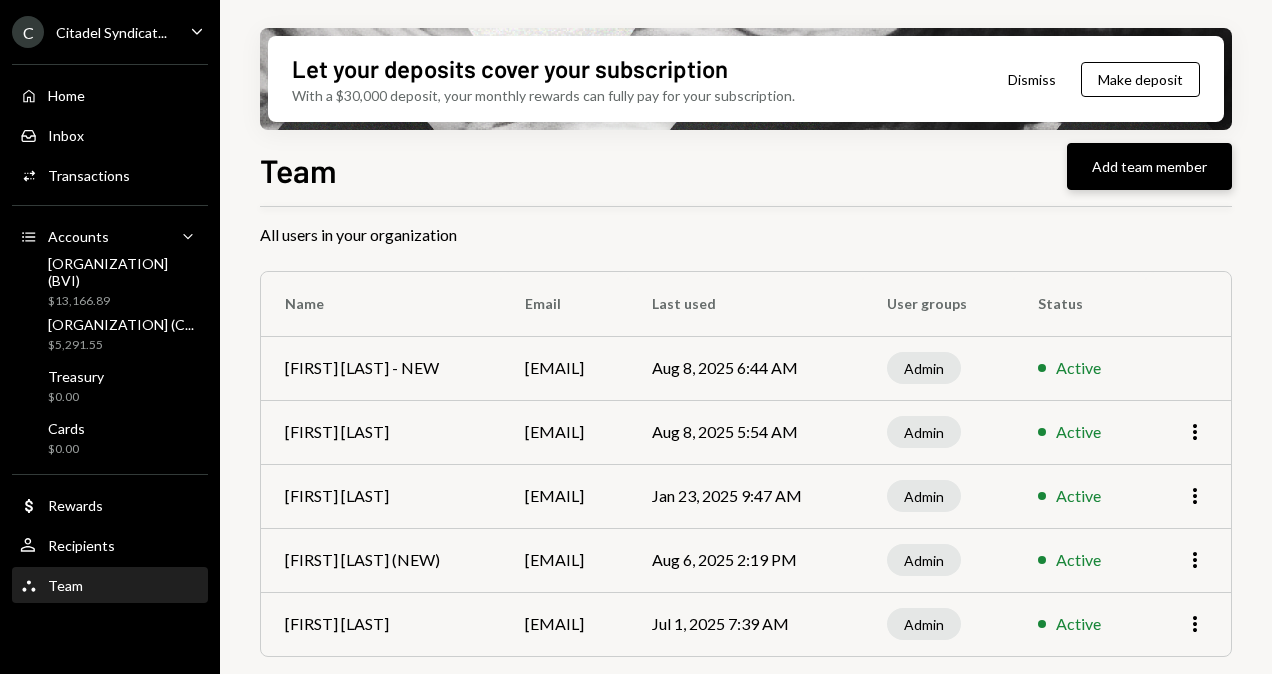 click on "Add team member" at bounding box center [1149, 166] 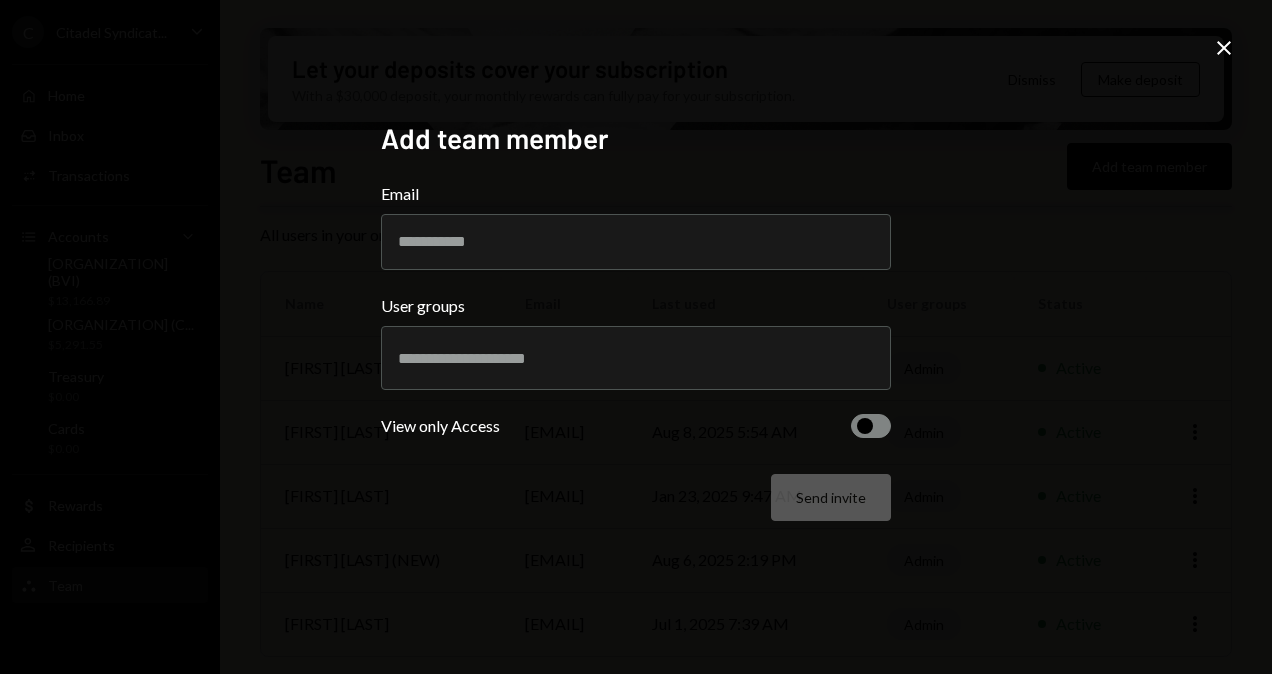 click on "Add team member Email User groups View only Access Send invite Close" at bounding box center [636, 337] 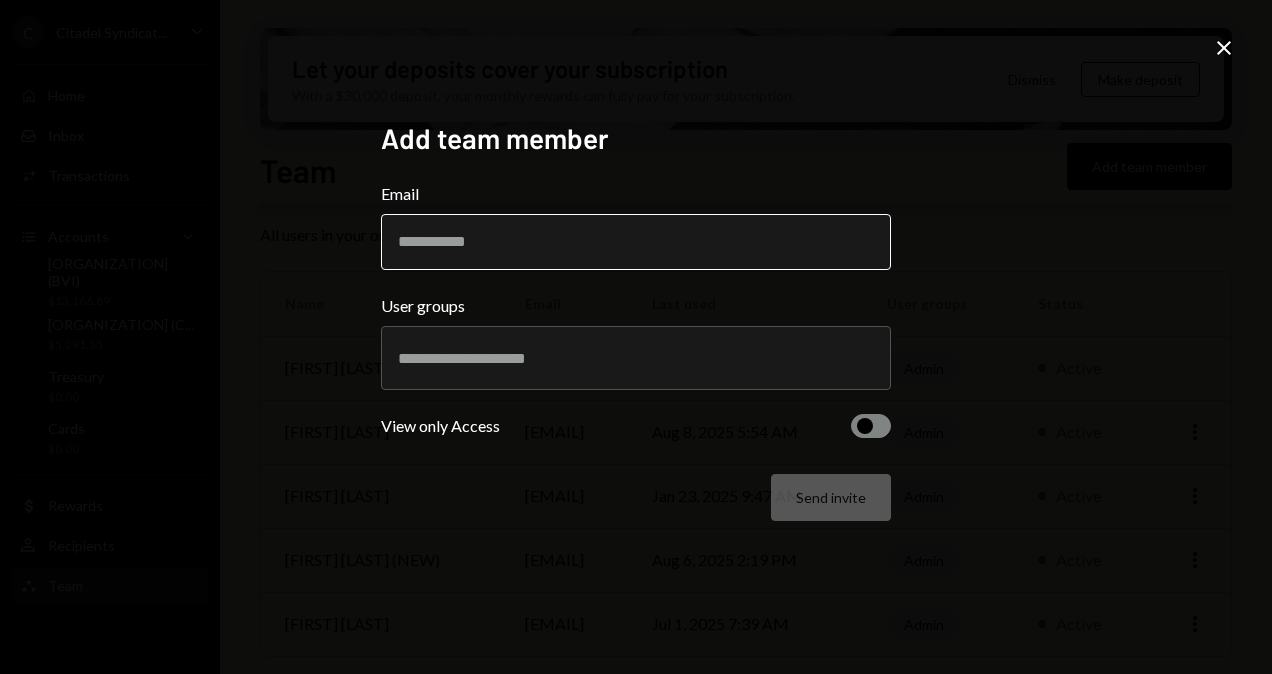 click on "Email" at bounding box center (636, 242) 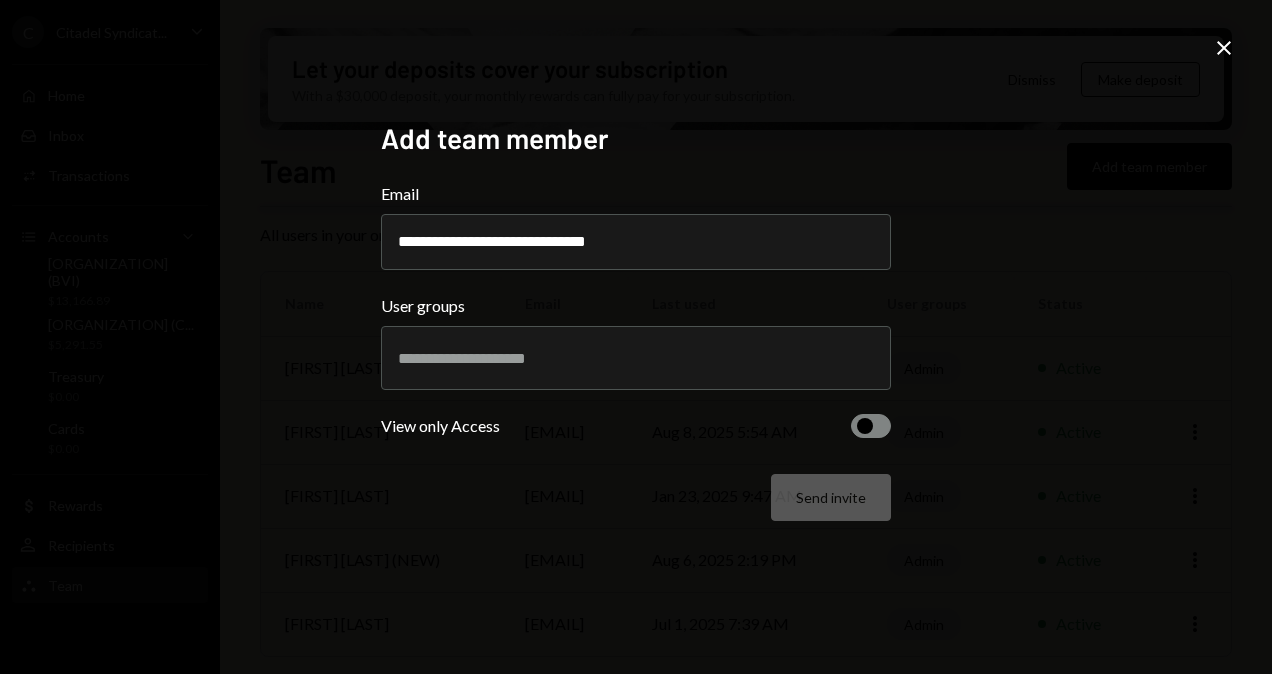 type on "**********" 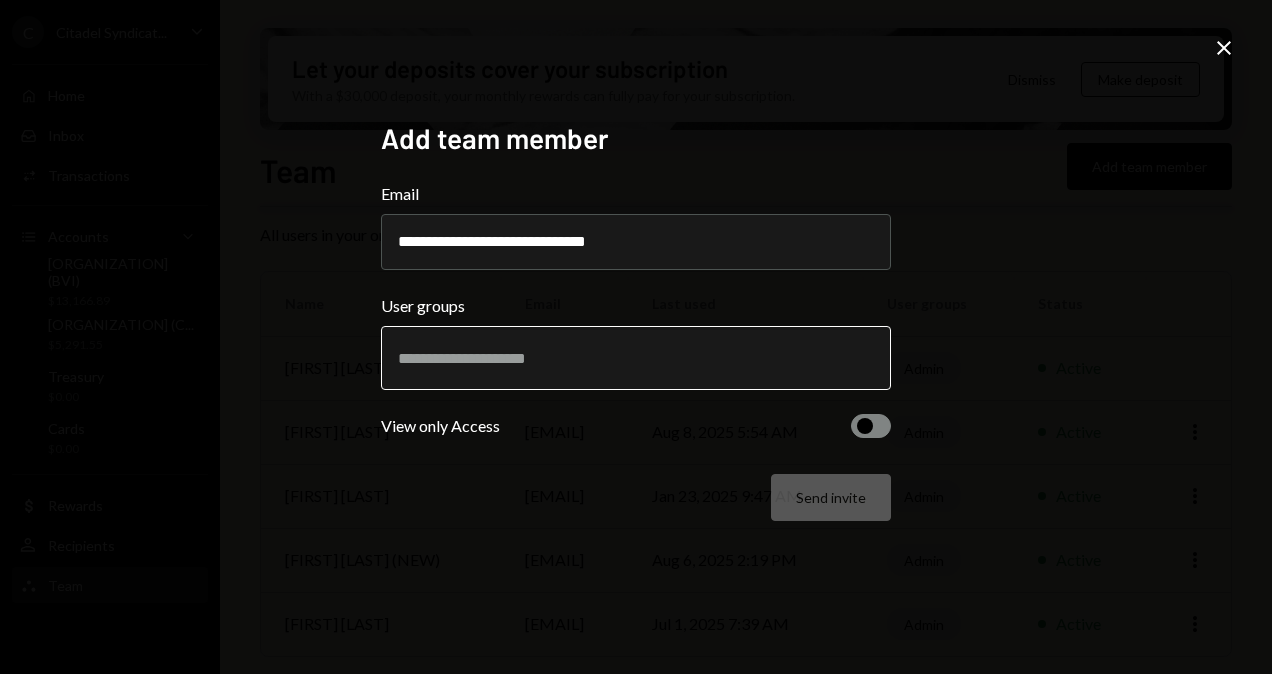 click at bounding box center [636, 358] 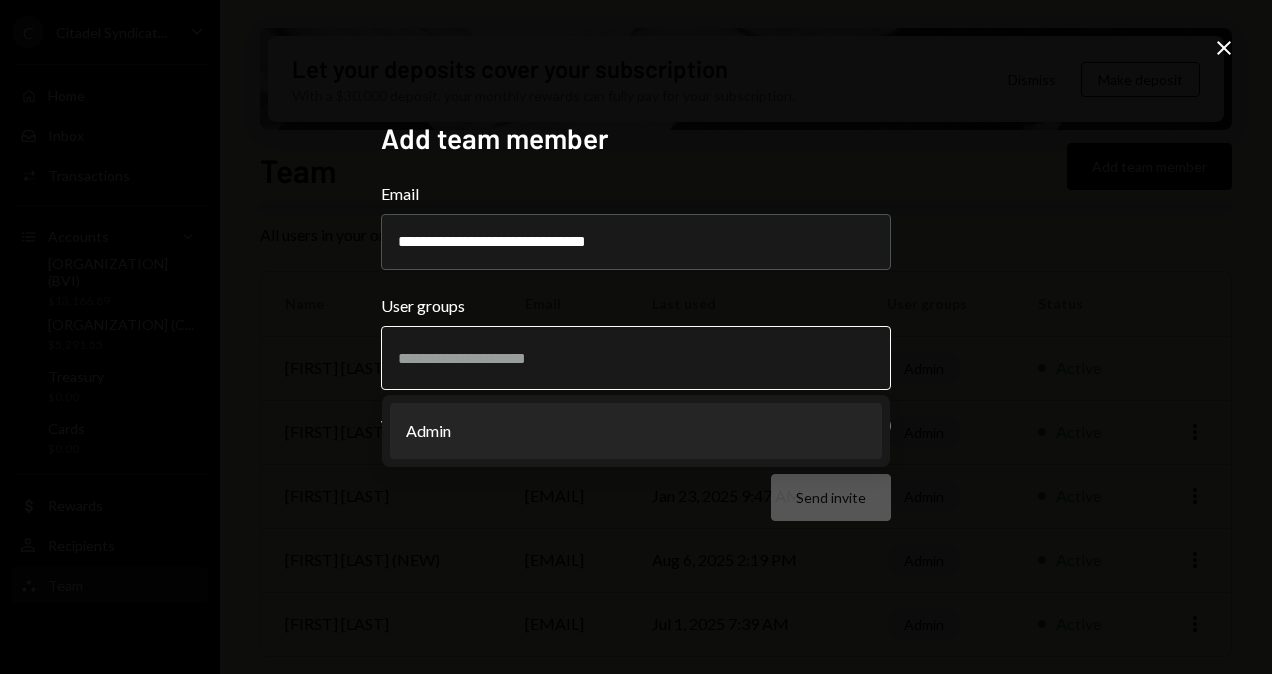 click on "Admin" at bounding box center [636, 431] 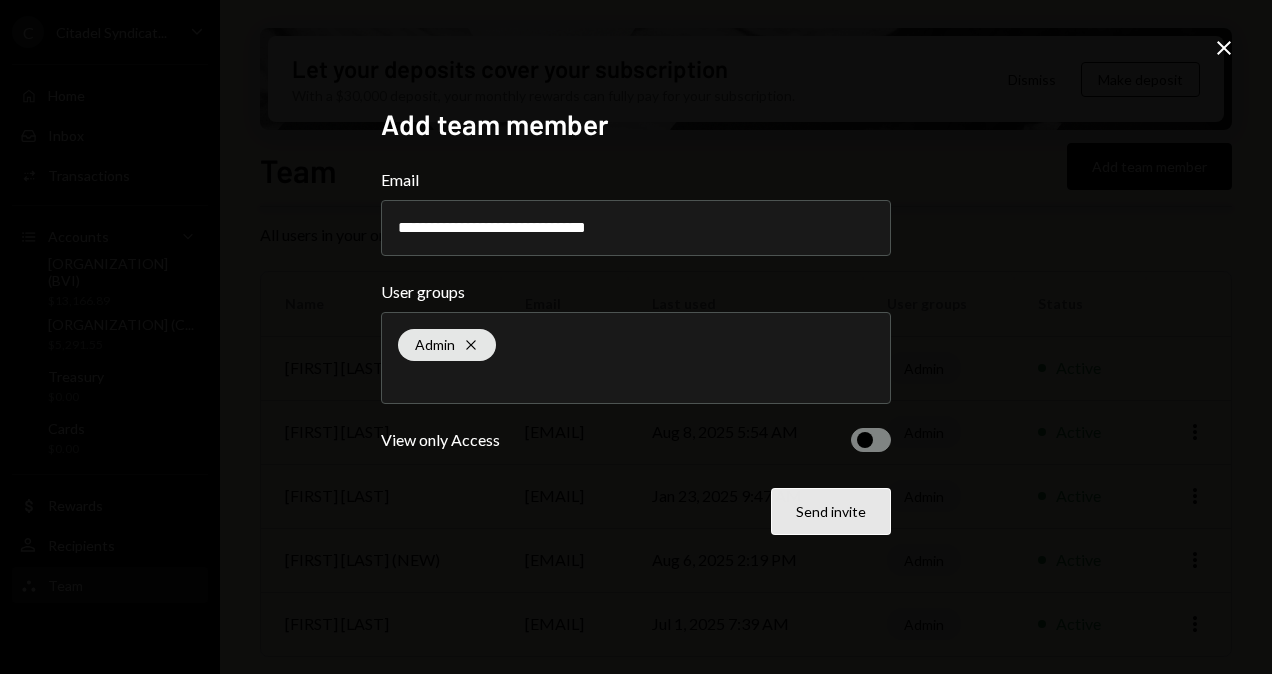 click on "Send invite" at bounding box center [831, 511] 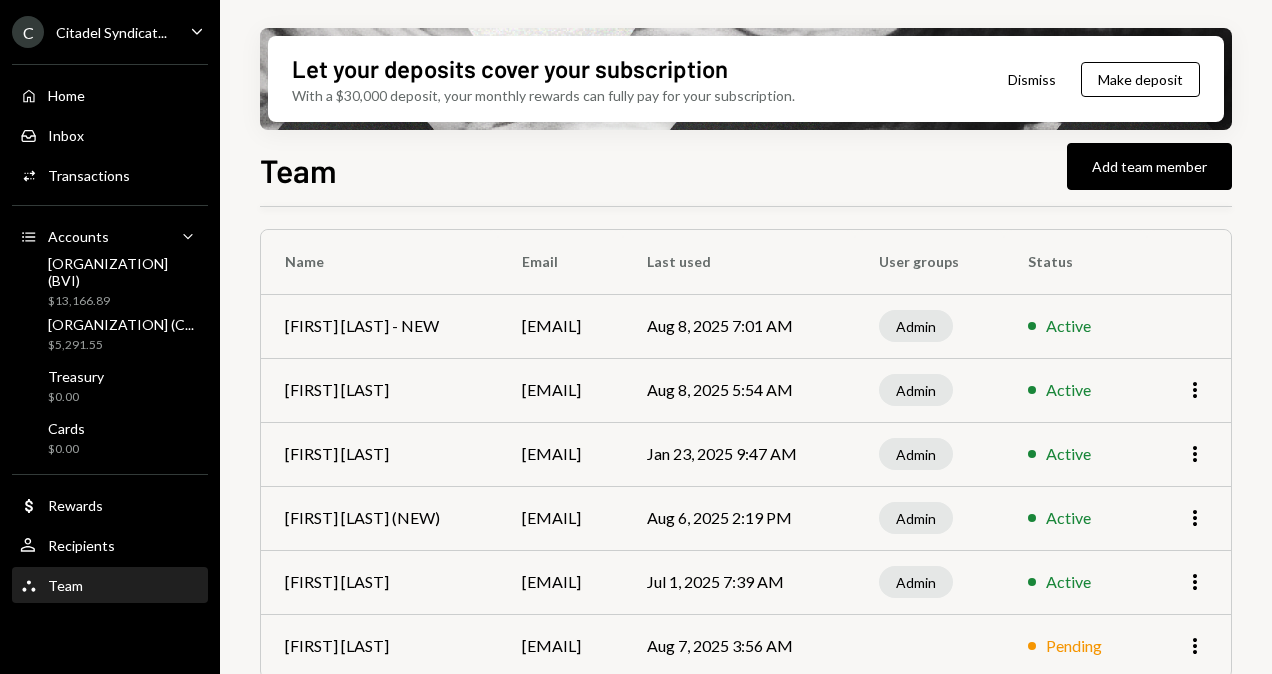 click on "Team Add team member" at bounding box center (746, 168) 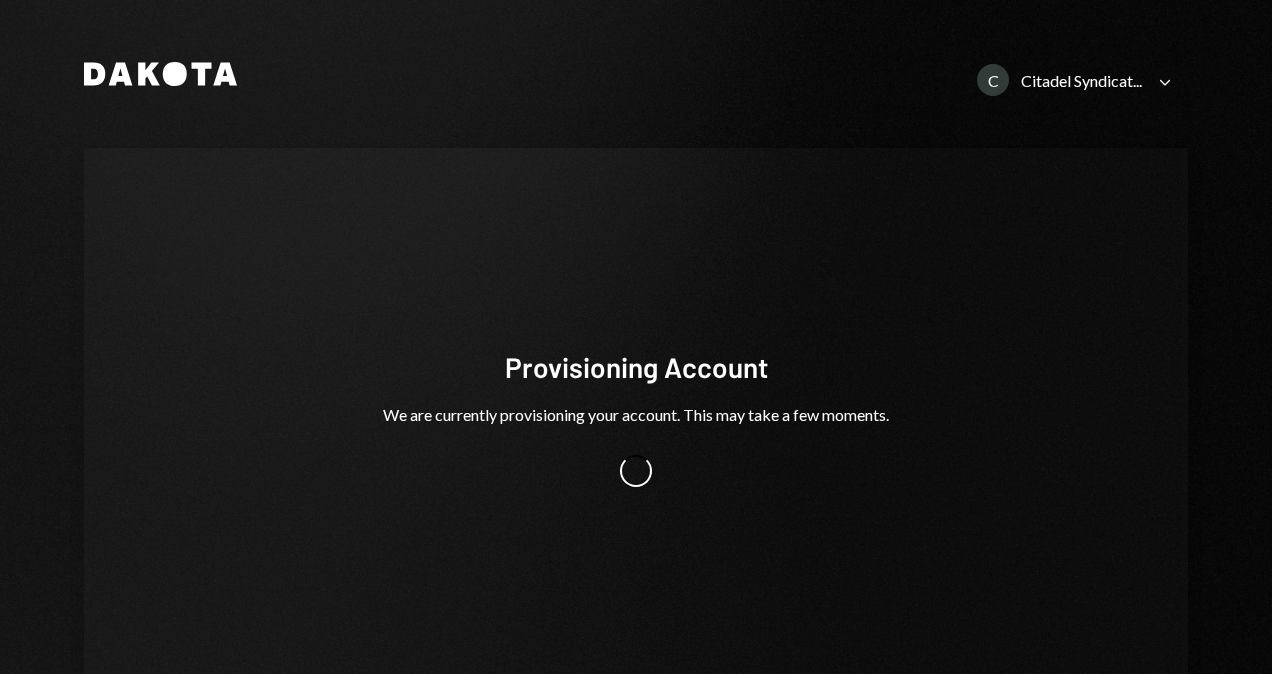 scroll, scrollTop: 0, scrollLeft: 0, axis: both 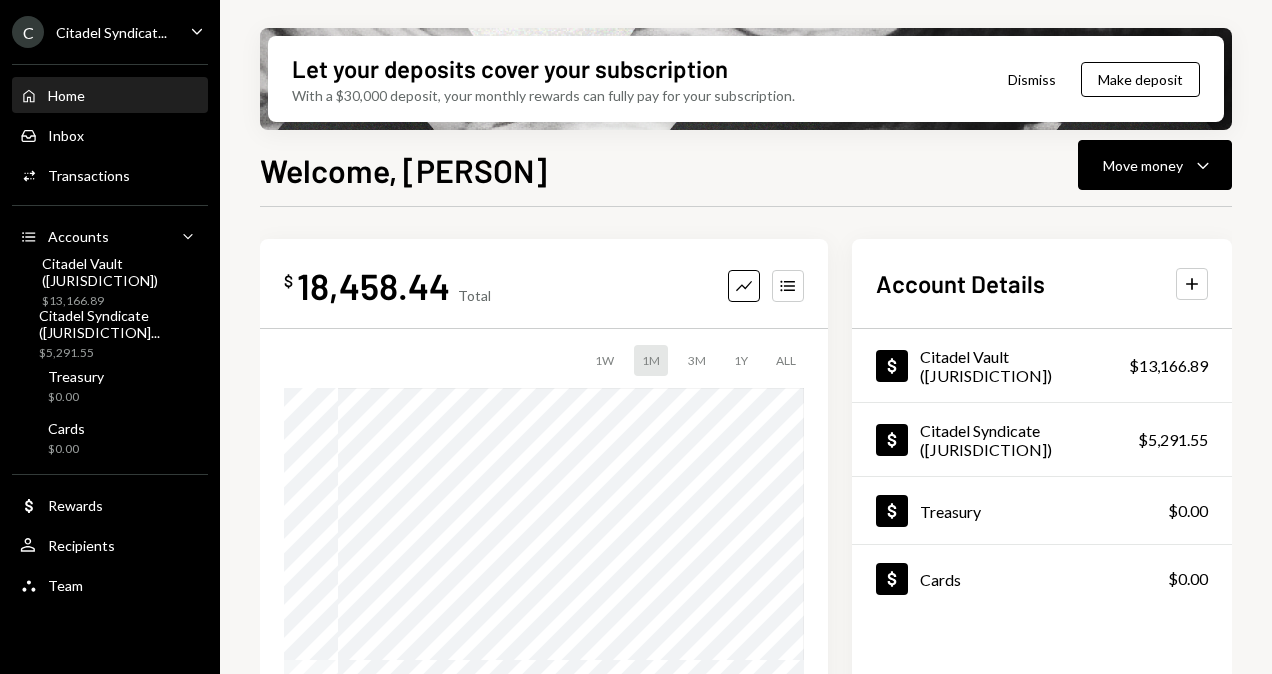 click on "C Citadel Syndicat... Caret Down" at bounding box center (110, 32) 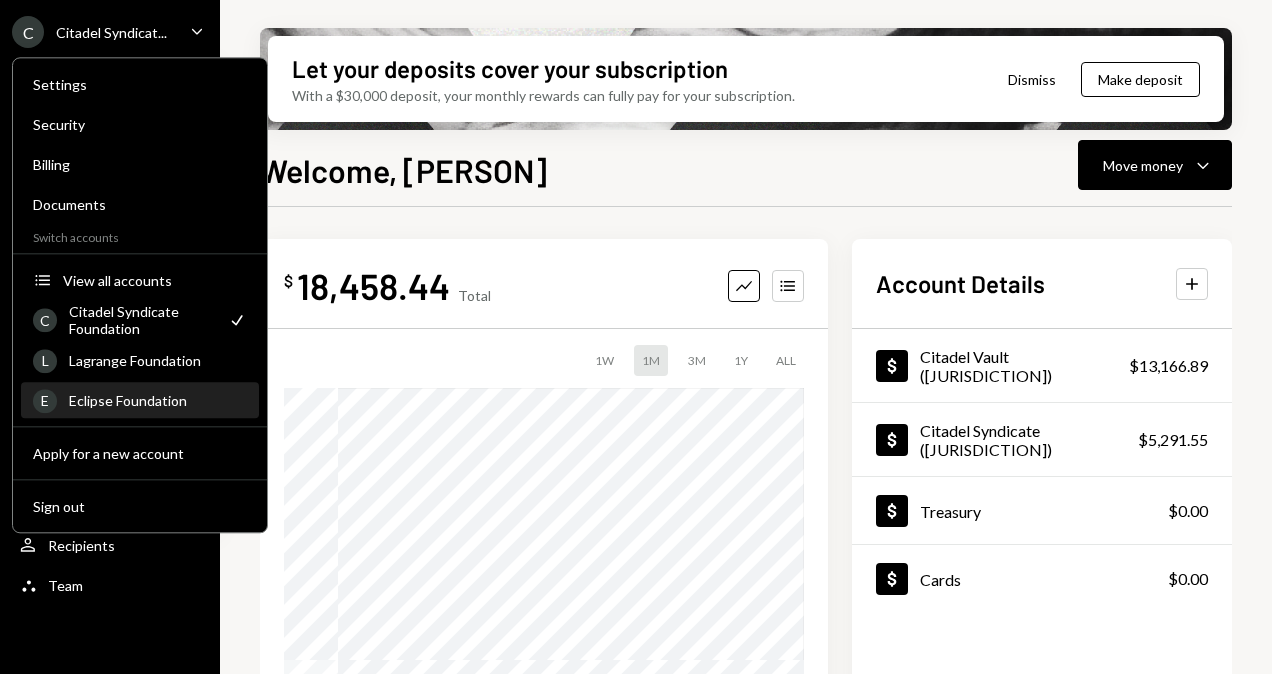 click on "Eclipse Foundation" at bounding box center (158, 400) 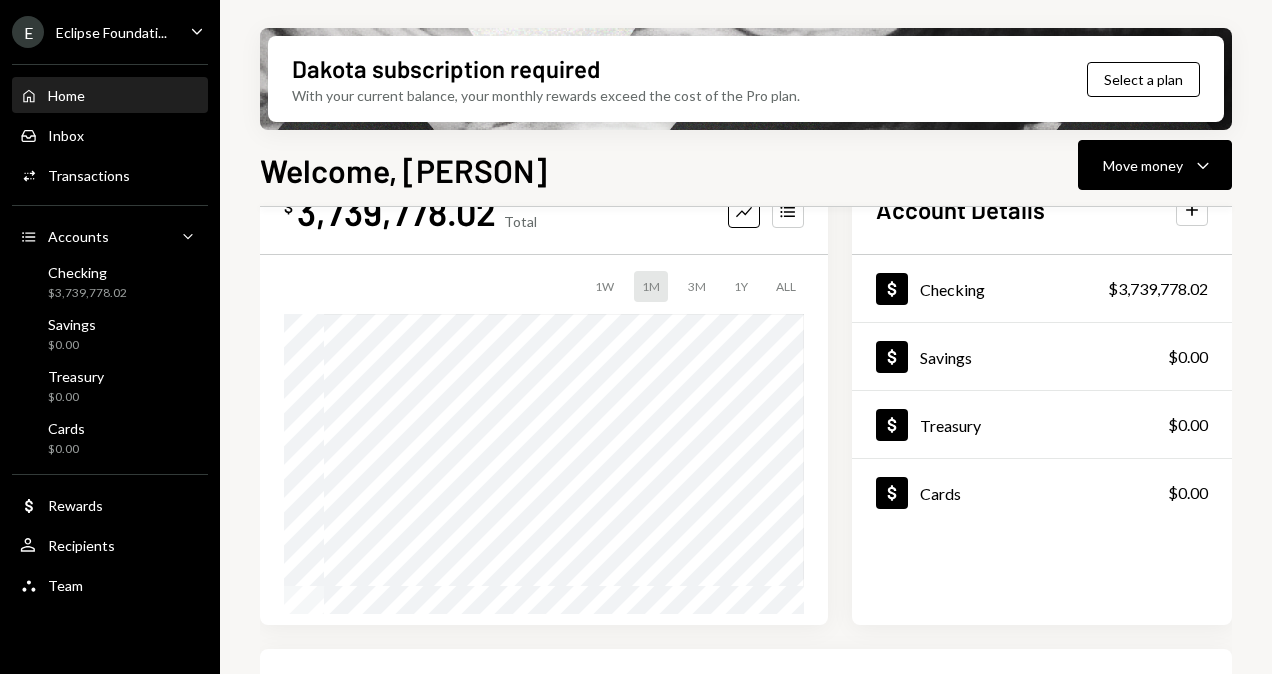 scroll, scrollTop: 100, scrollLeft: 0, axis: vertical 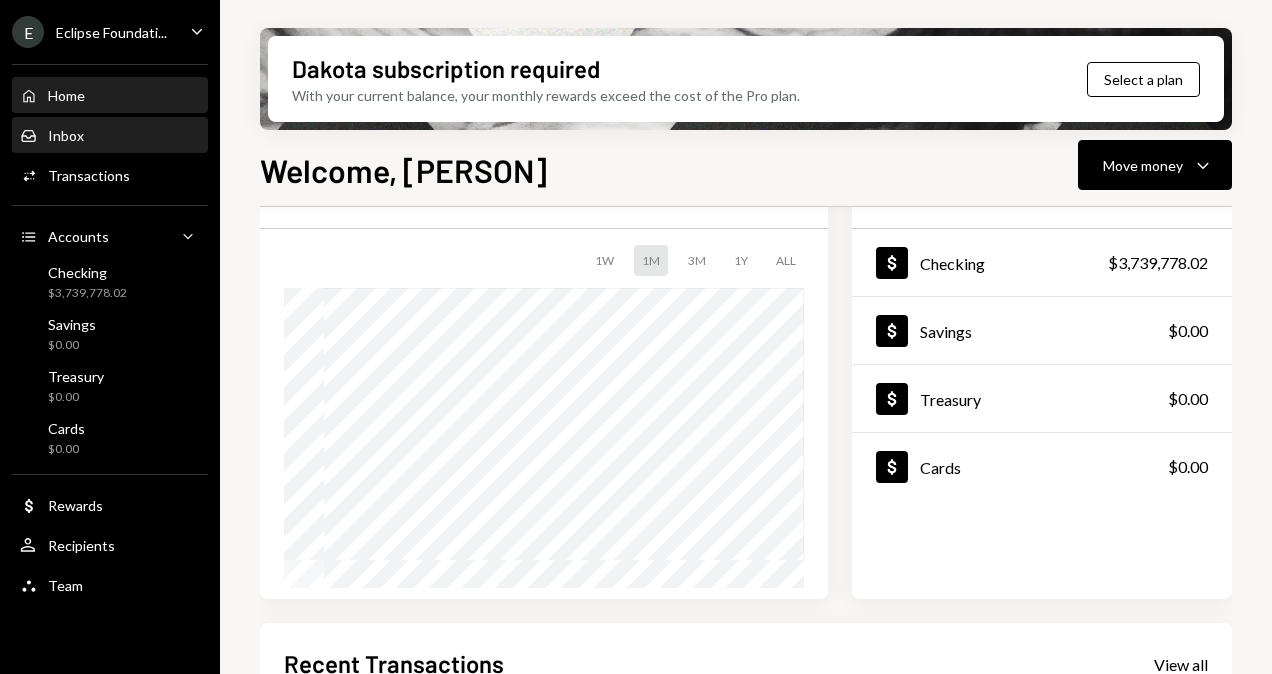 click on "Inbox Inbox" at bounding box center (110, 136) 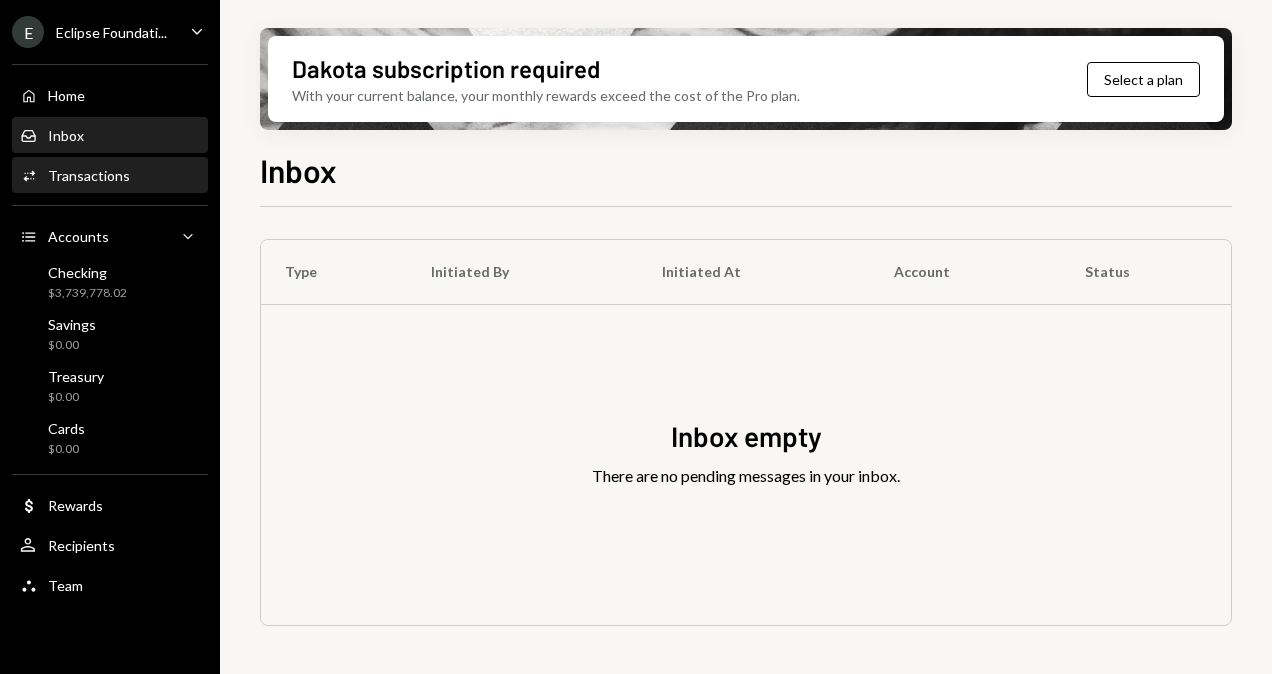 click on "Activities Transactions" at bounding box center (110, 176) 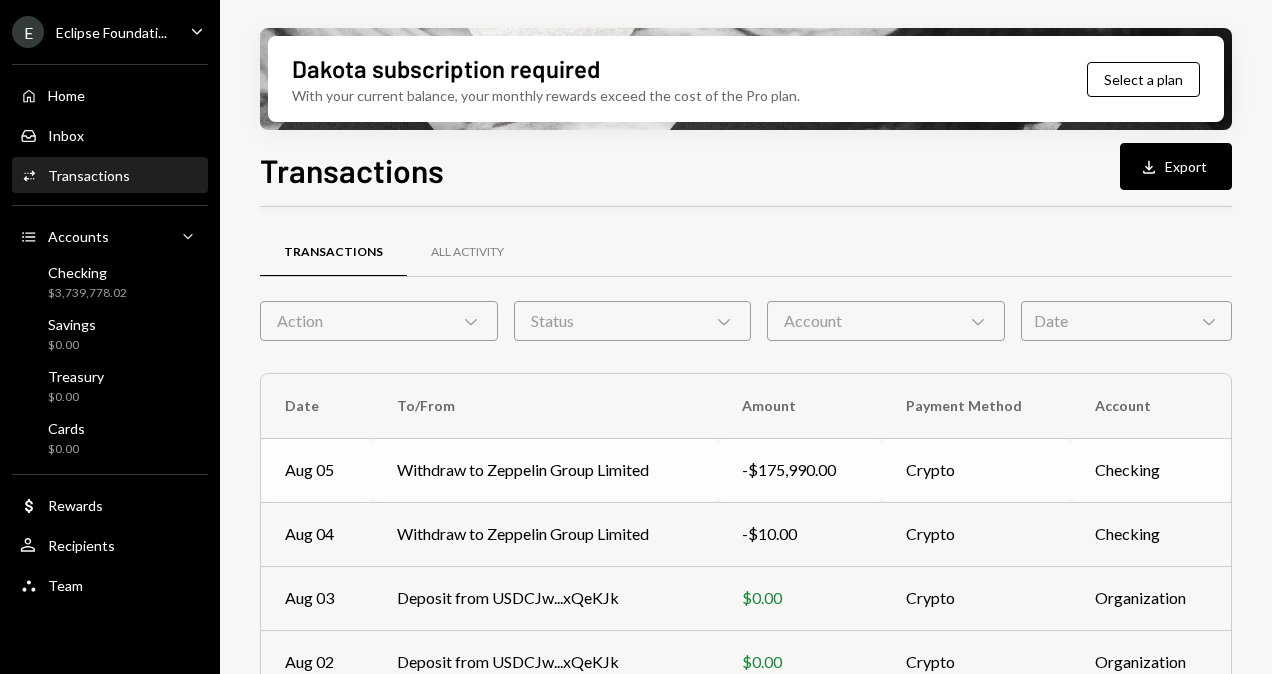 scroll, scrollTop: 464, scrollLeft: 0, axis: vertical 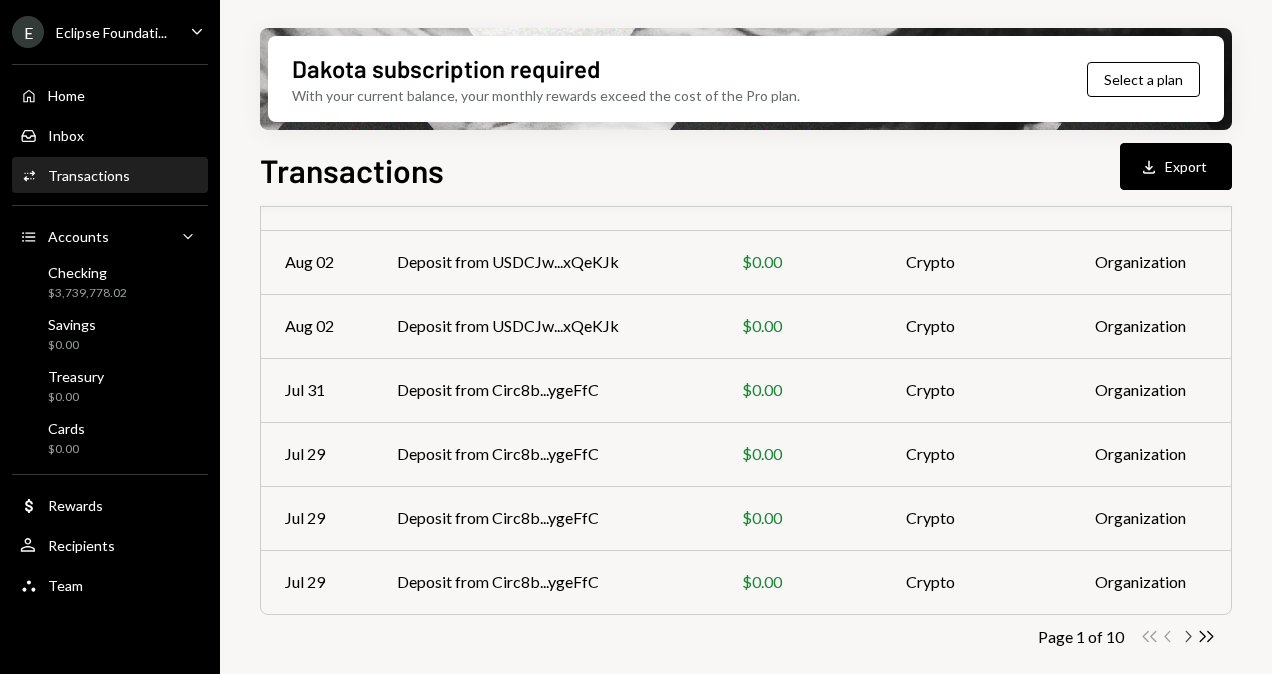 click on "Chevron Right" 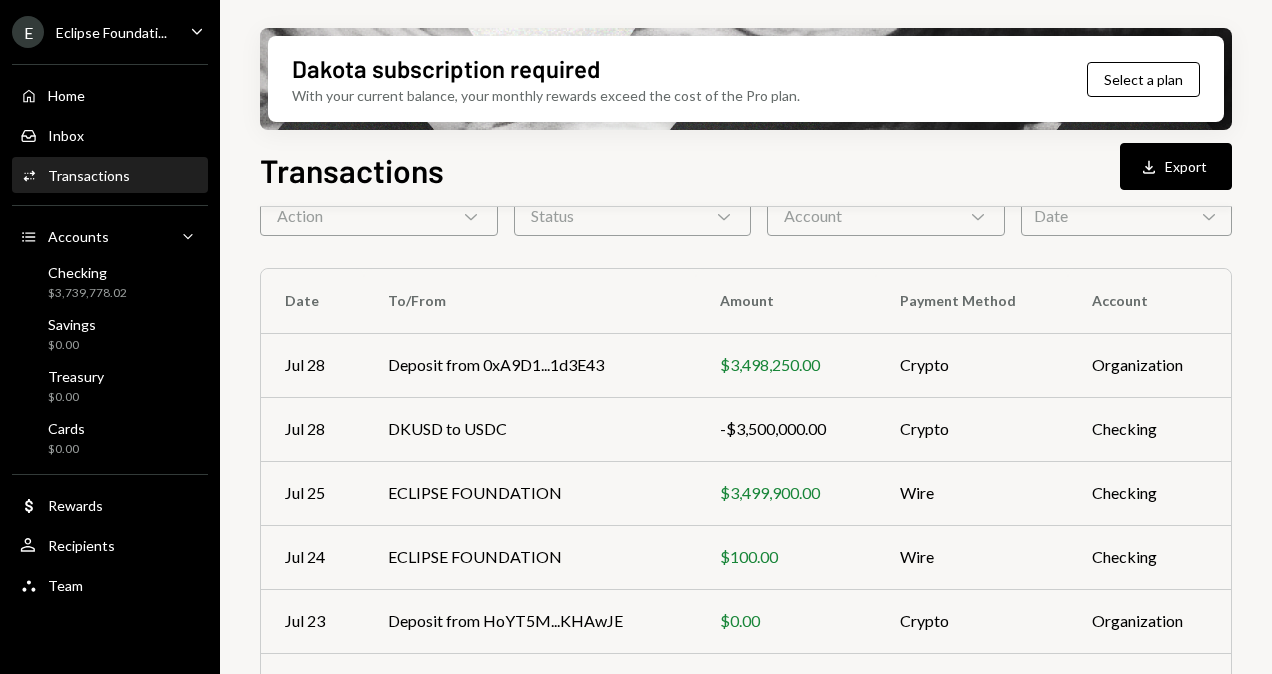 scroll, scrollTop: 464, scrollLeft: 0, axis: vertical 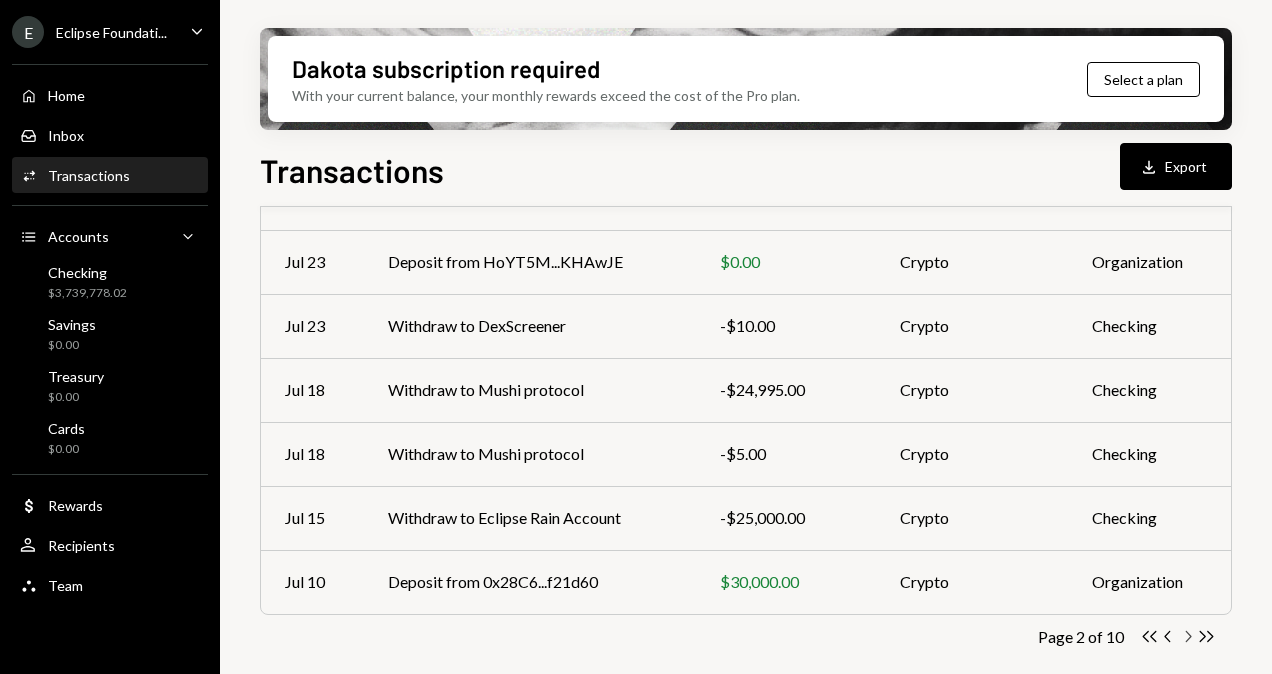 click on "Chevron Right" 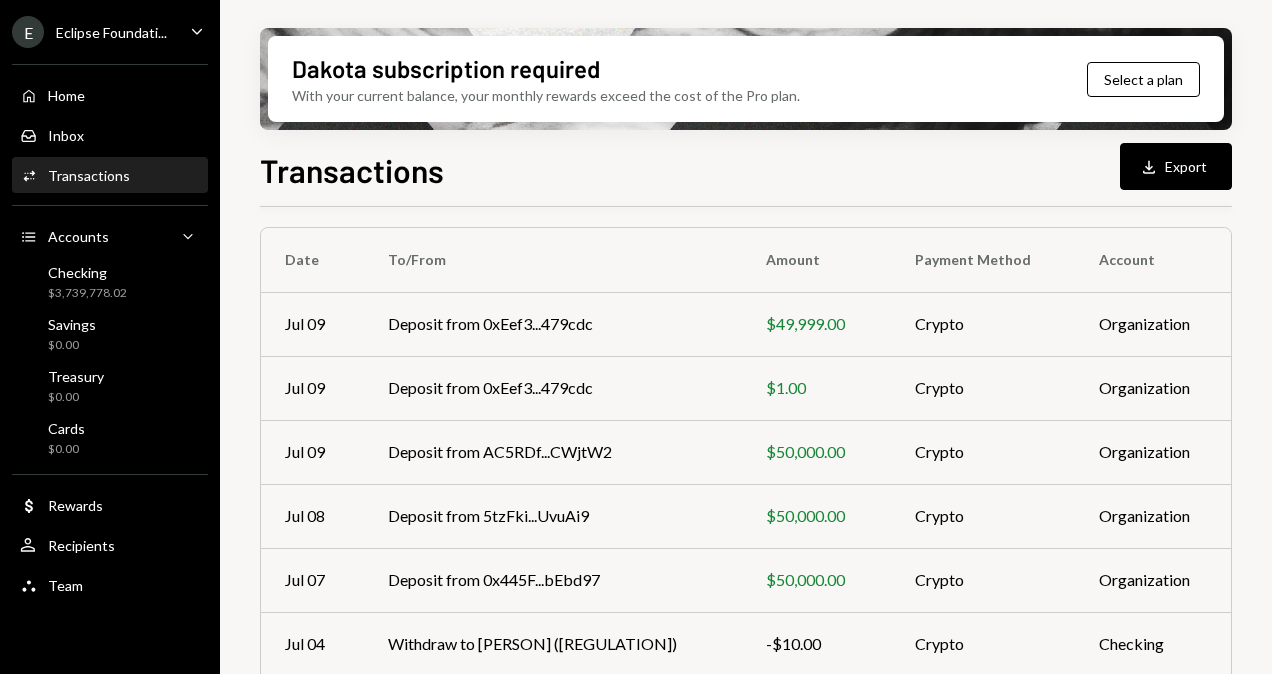 scroll, scrollTop: 464, scrollLeft: 0, axis: vertical 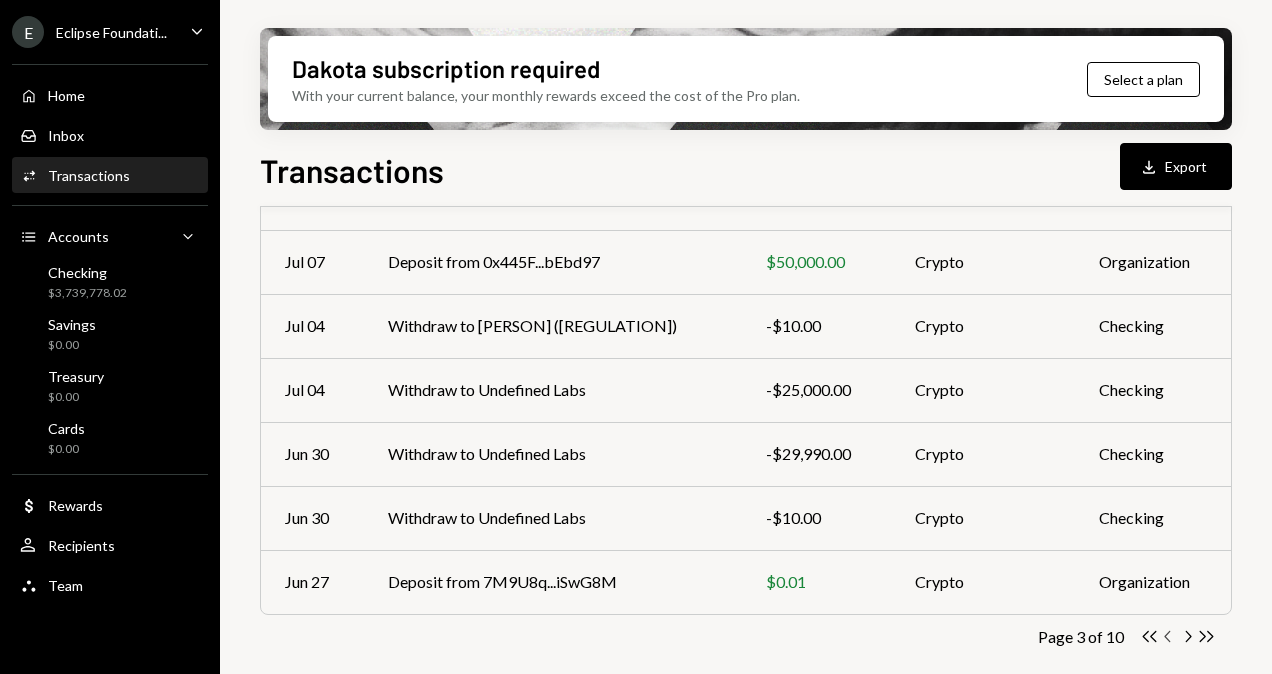 click on "Chevron Left" 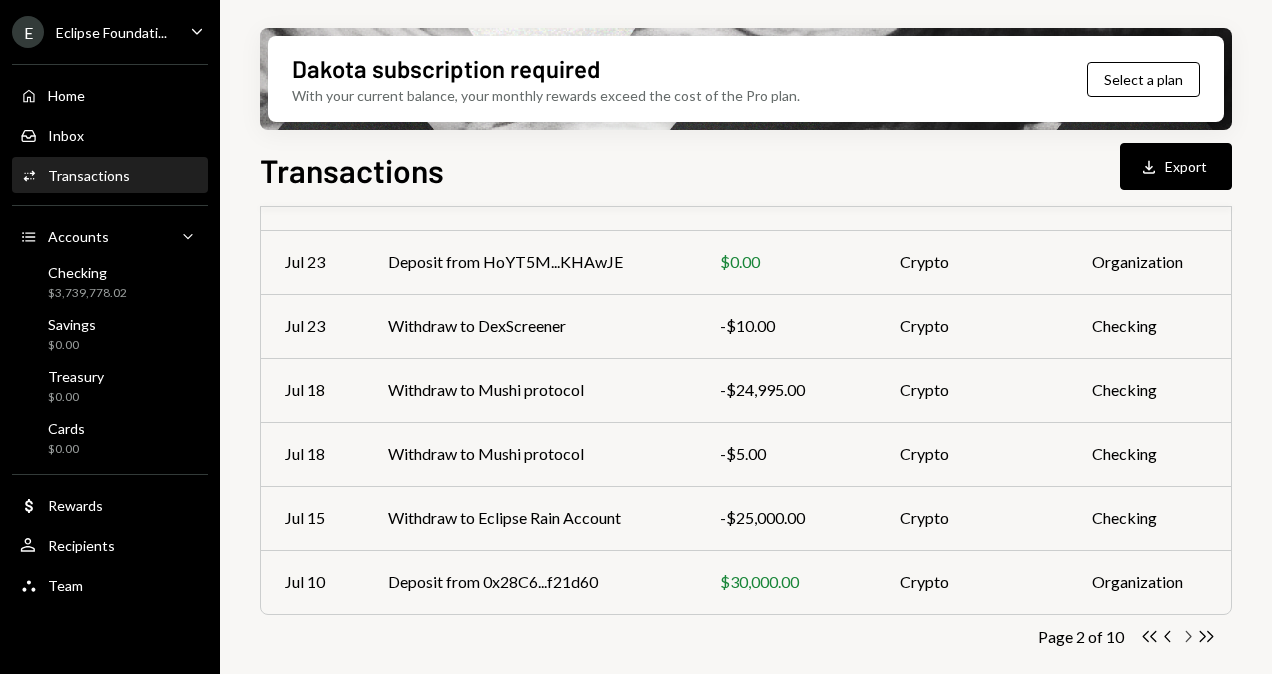 click on "Chevron Right" 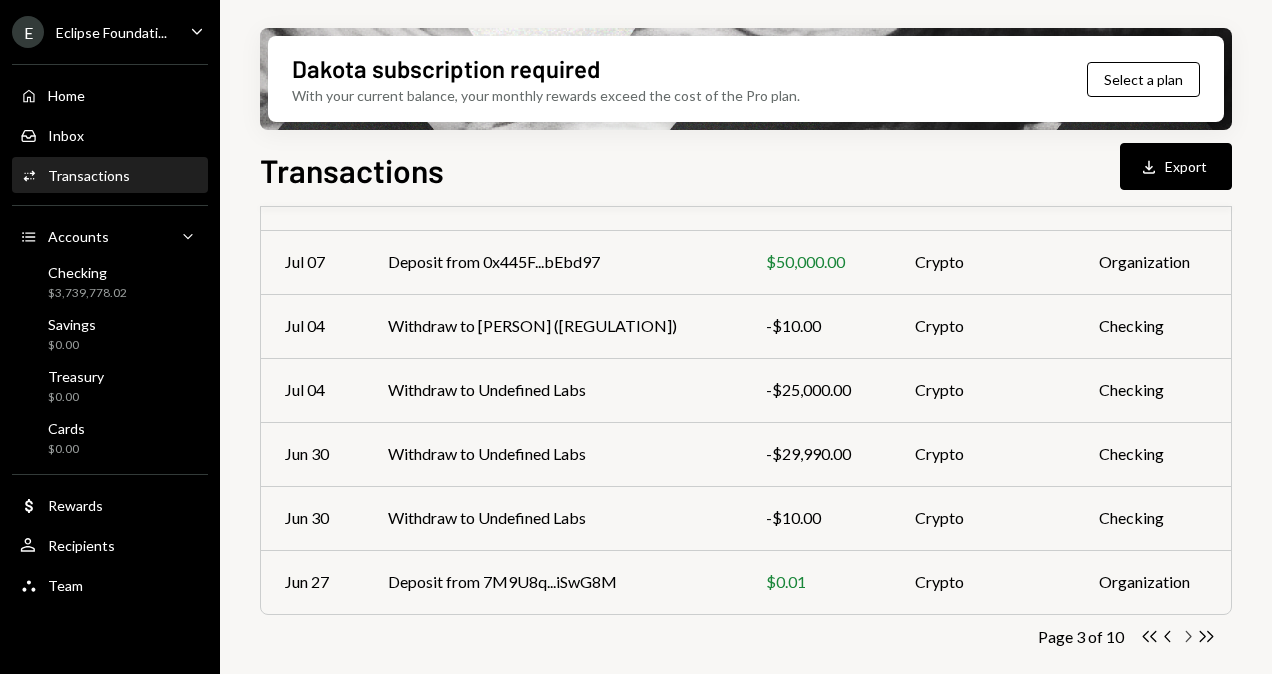 click on "Chevron Right" 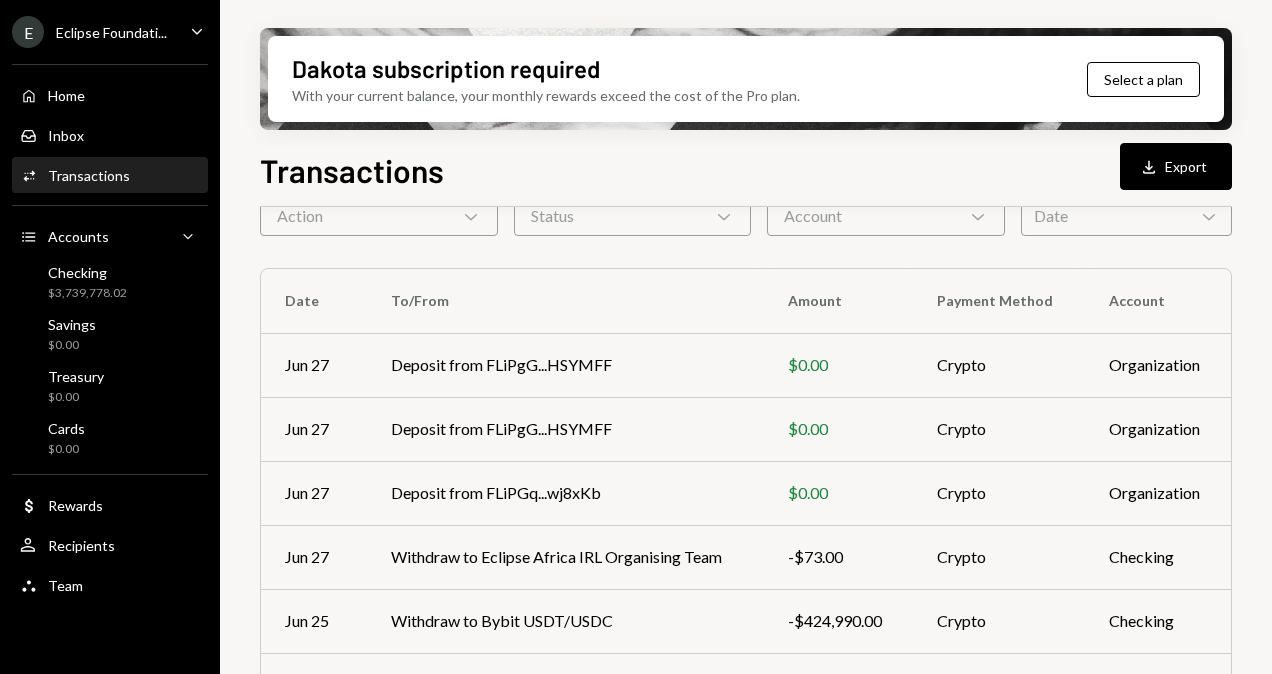 scroll, scrollTop: 464, scrollLeft: 0, axis: vertical 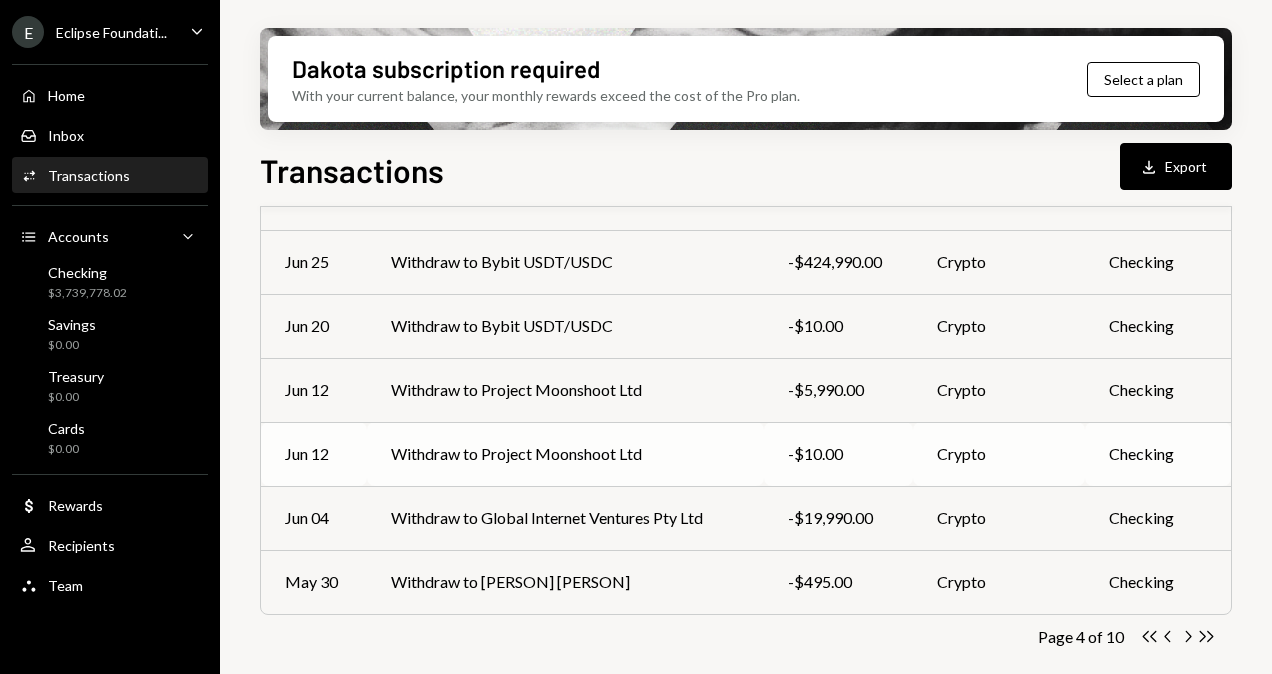 click on "Withdraw to Project Moonshoot Ltd" at bounding box center [565, 454] 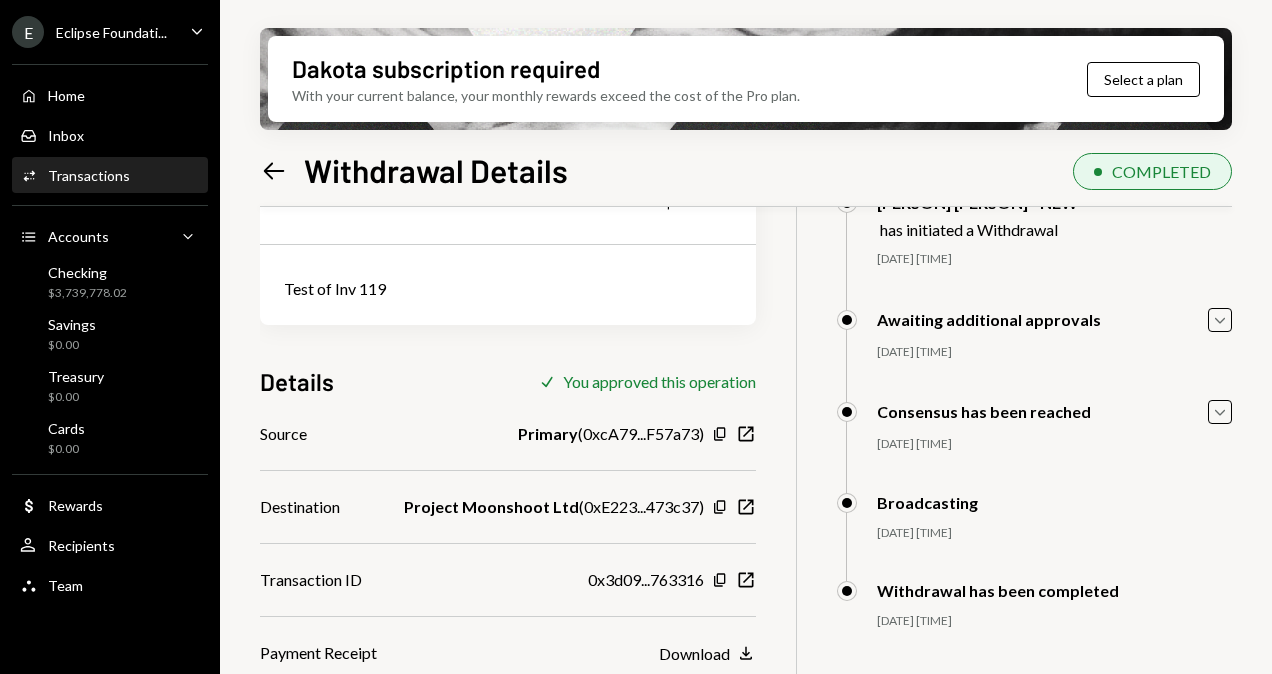 scroll, scrollTop: 160, scrollLeft: 0, axis: vertical 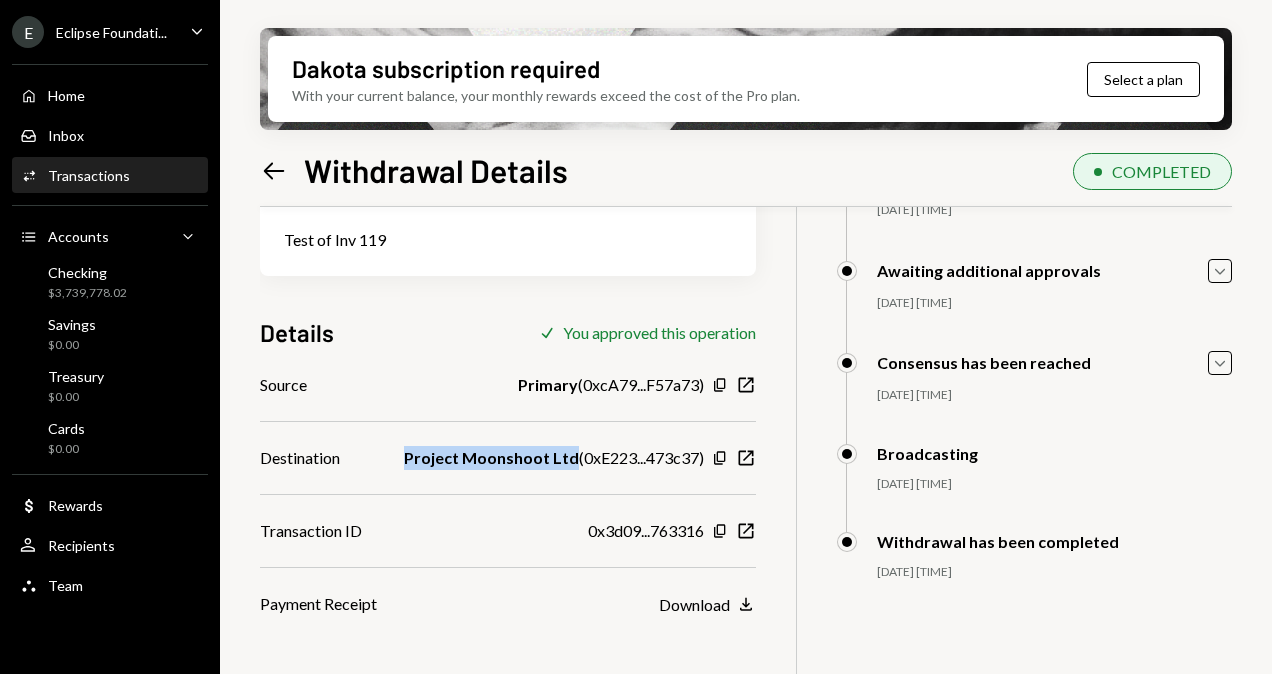 drag, startPoint x: 433, startPoint y: 458, endPoint x: 594, endPoint y: 468, distance: 161.31026 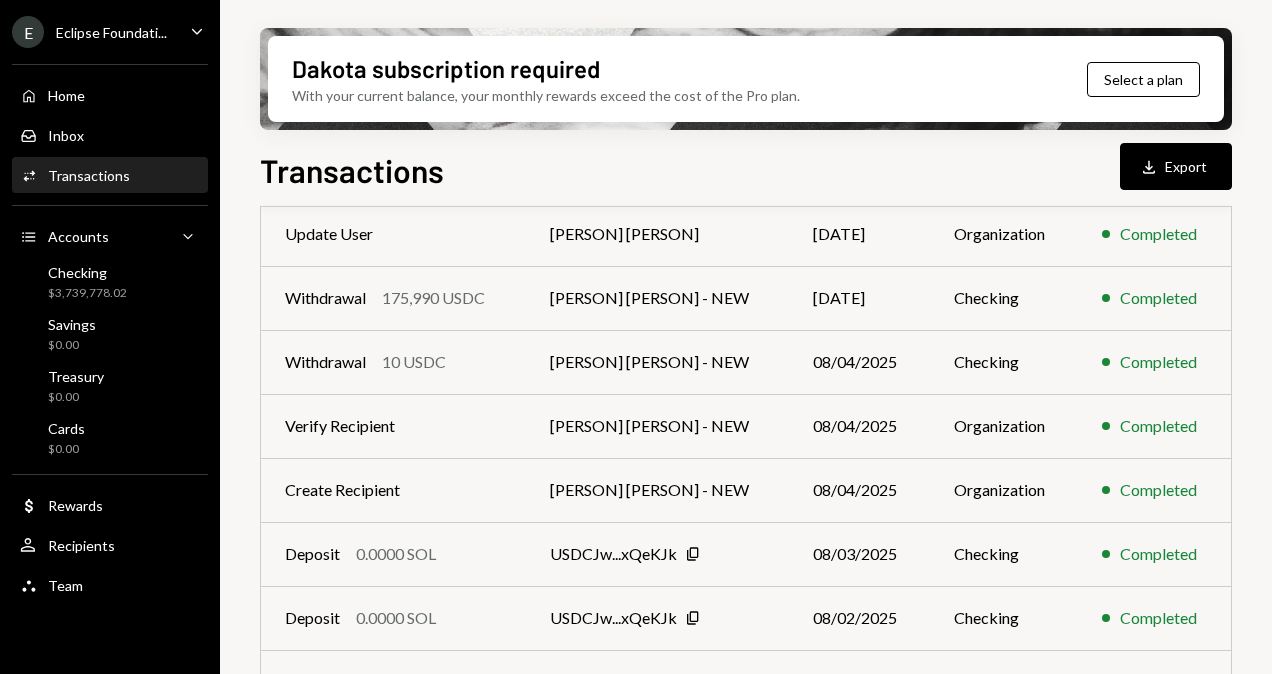 scroll, scrollTop: 0, scrollLeft: 0, axis: both 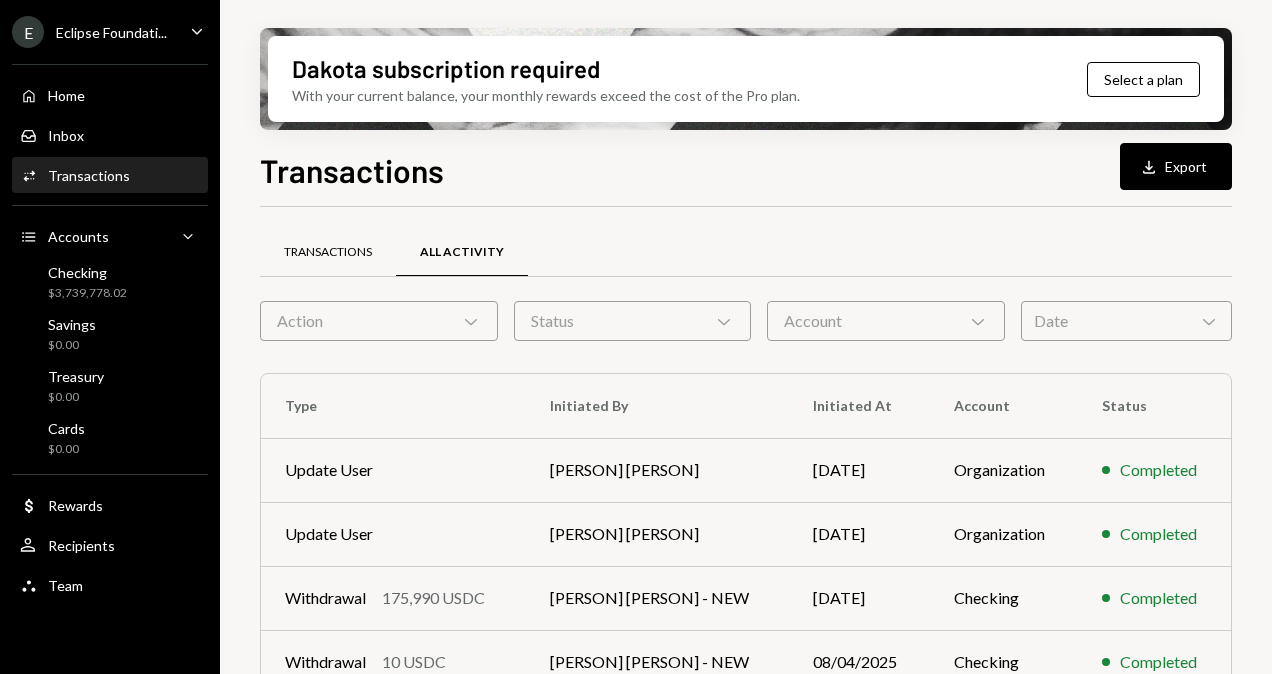 click on "Transactions" at bounding box center (328, 253) 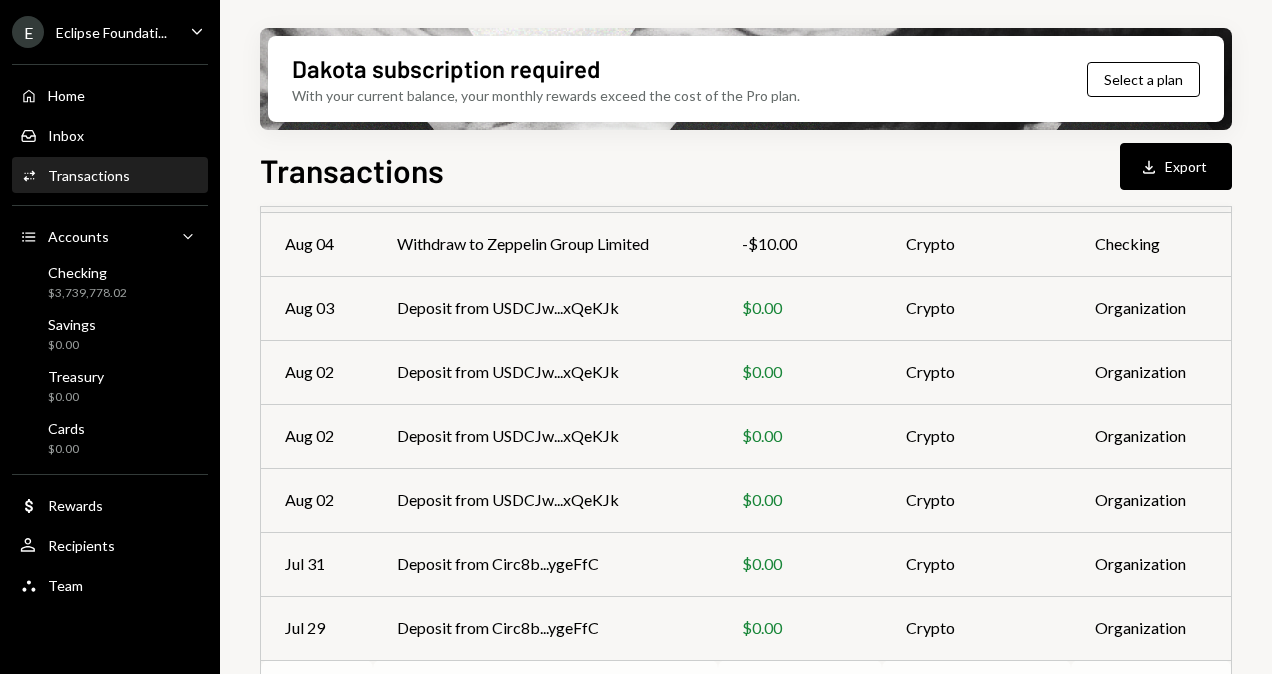 scroll, scrollTop: 464, scrollLeft: 0, axis: vertical 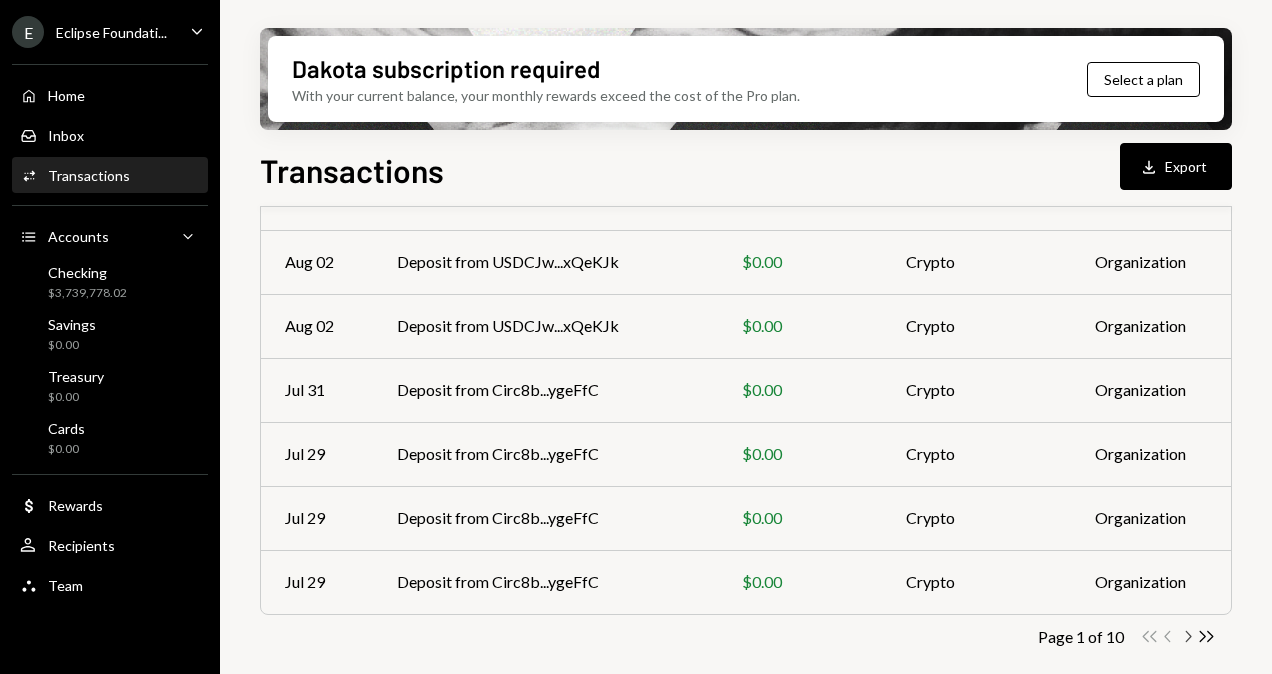 click on "Chevron Right" 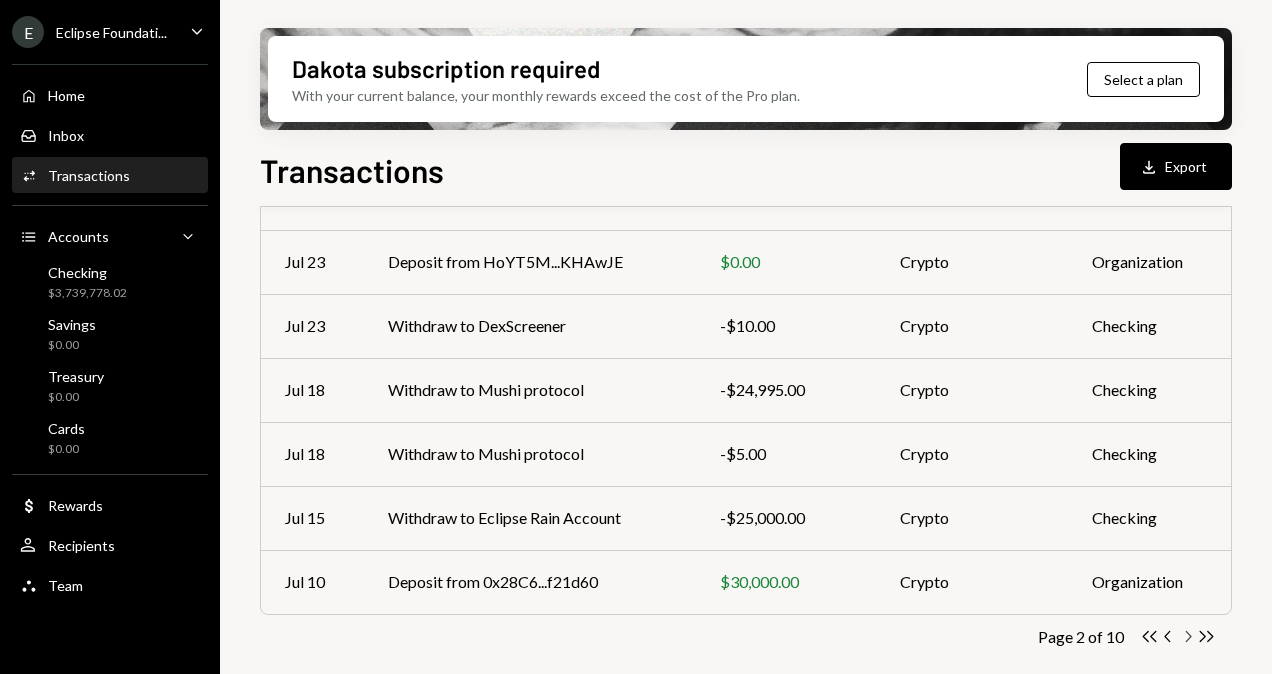 click on "Chevron Right" 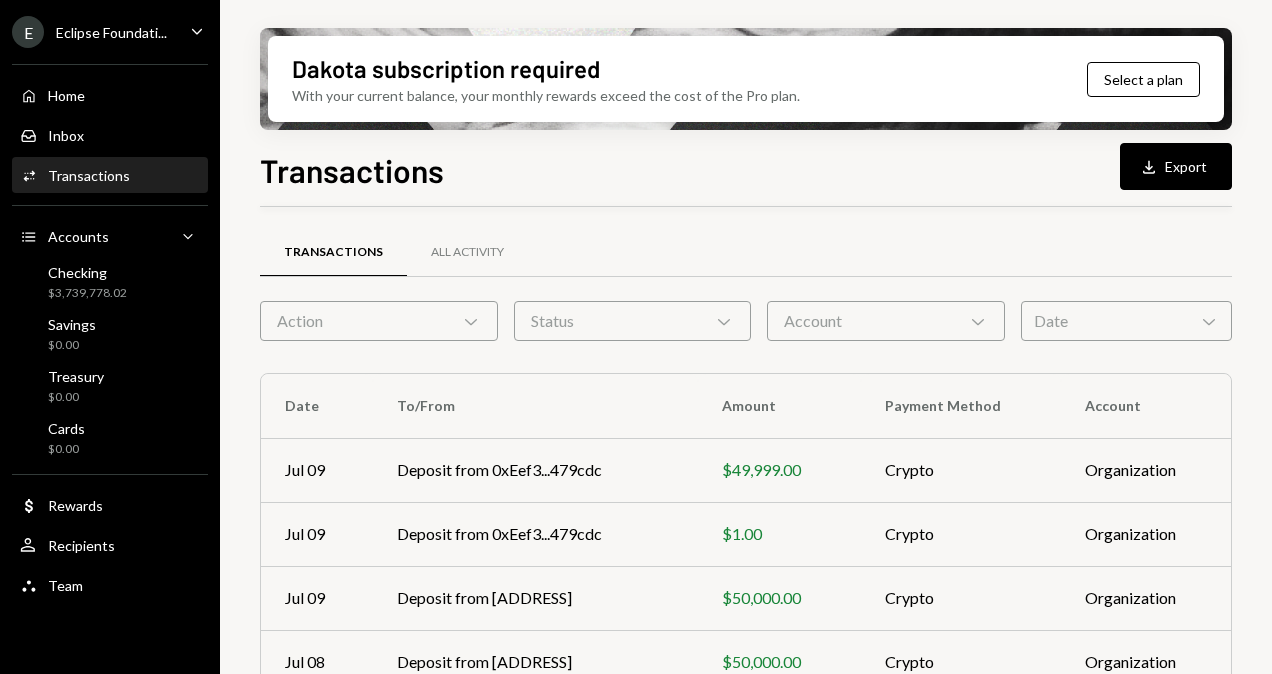 scroll, scrollTop: 0, scrollLeft: 0, axis: both 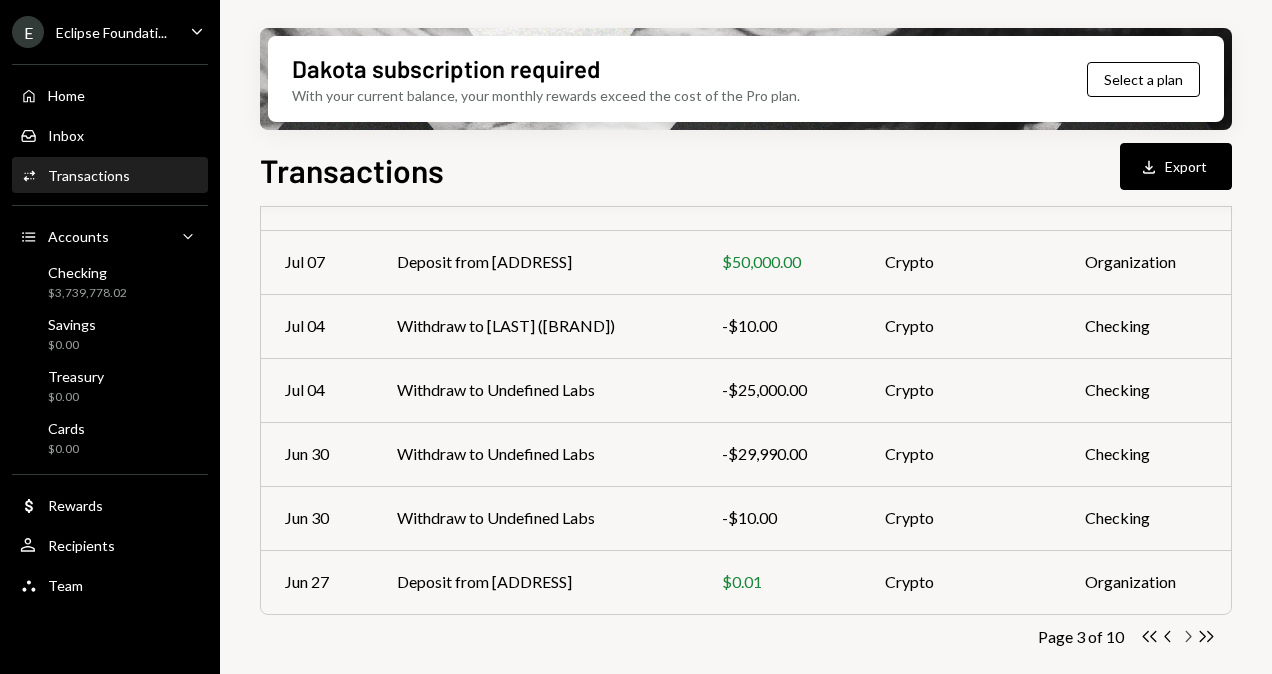 click on "Chevron Right" 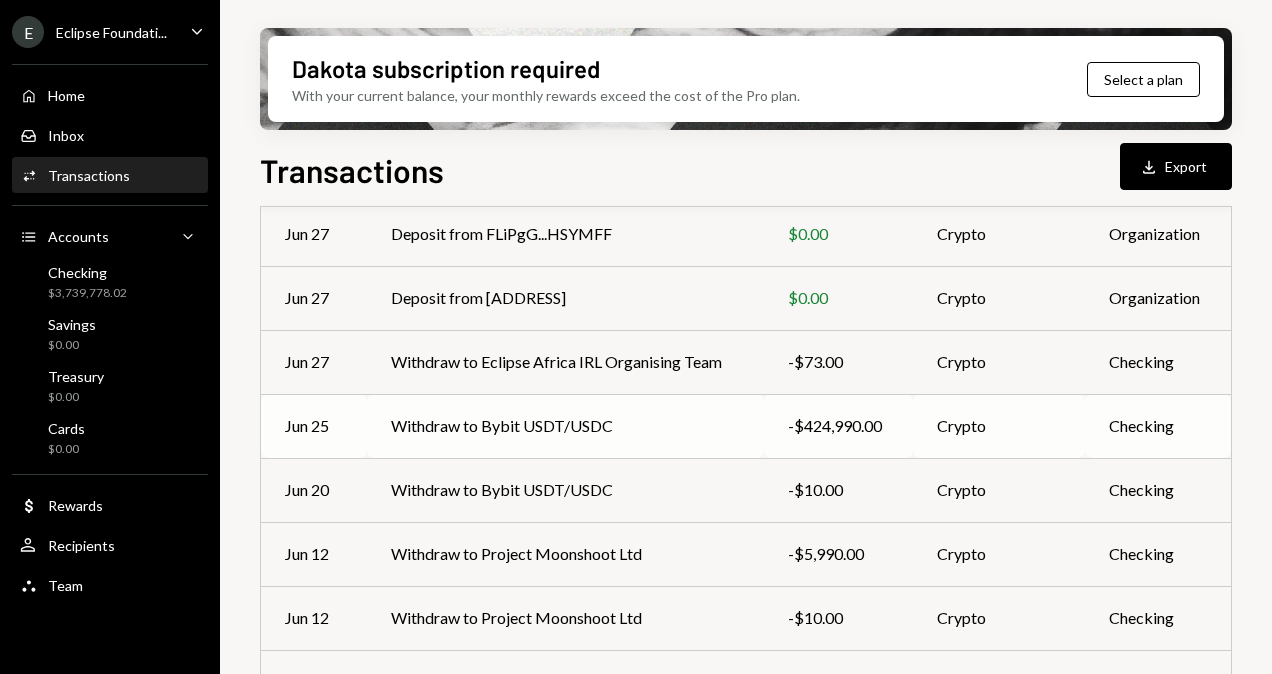 scroll, scrollTop: 200, scrollLeft: 0, axis: vertical 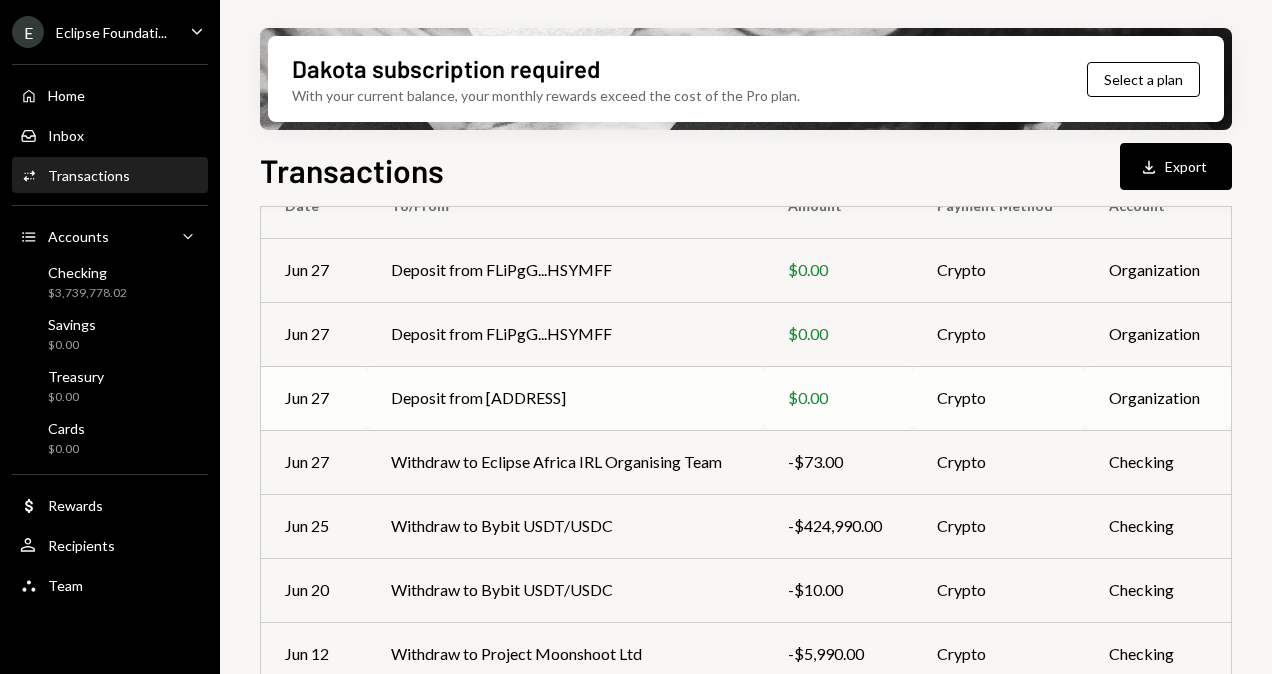 click on "Deposit from FLiPGq...wj8xKb" at bounding box center [565, 398] 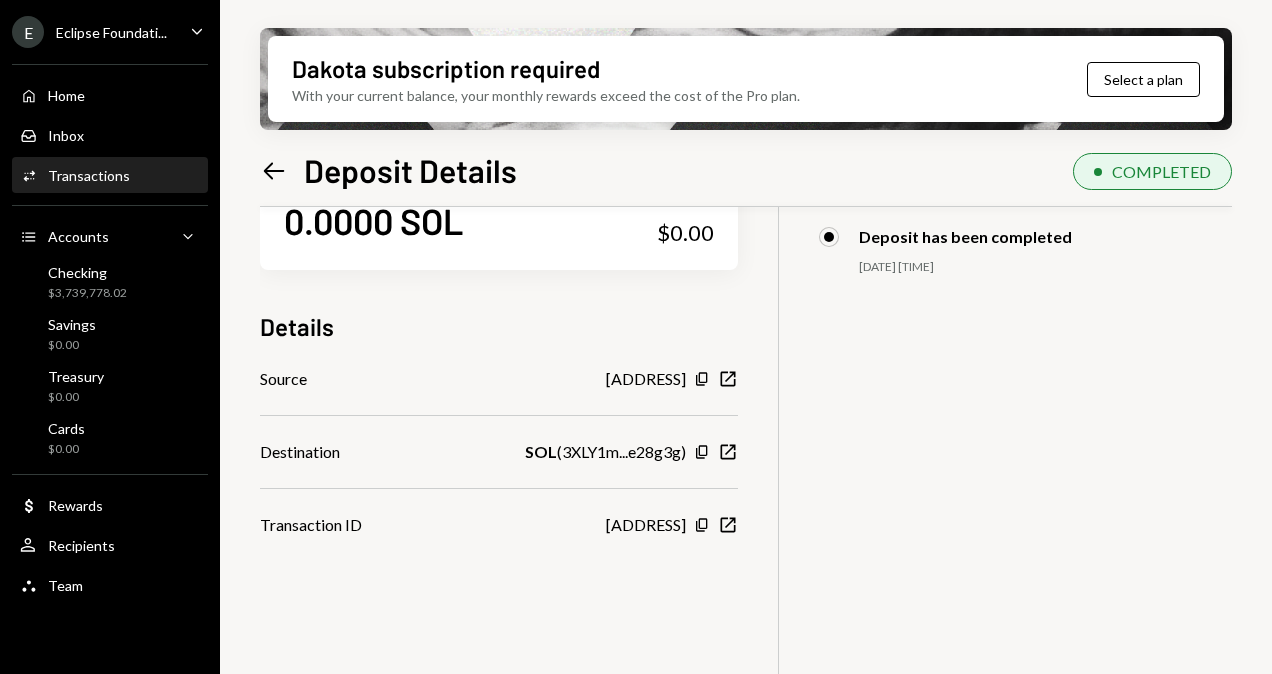 scroll, scrollTop: 100, scrollLeft: 0, axis: vertical 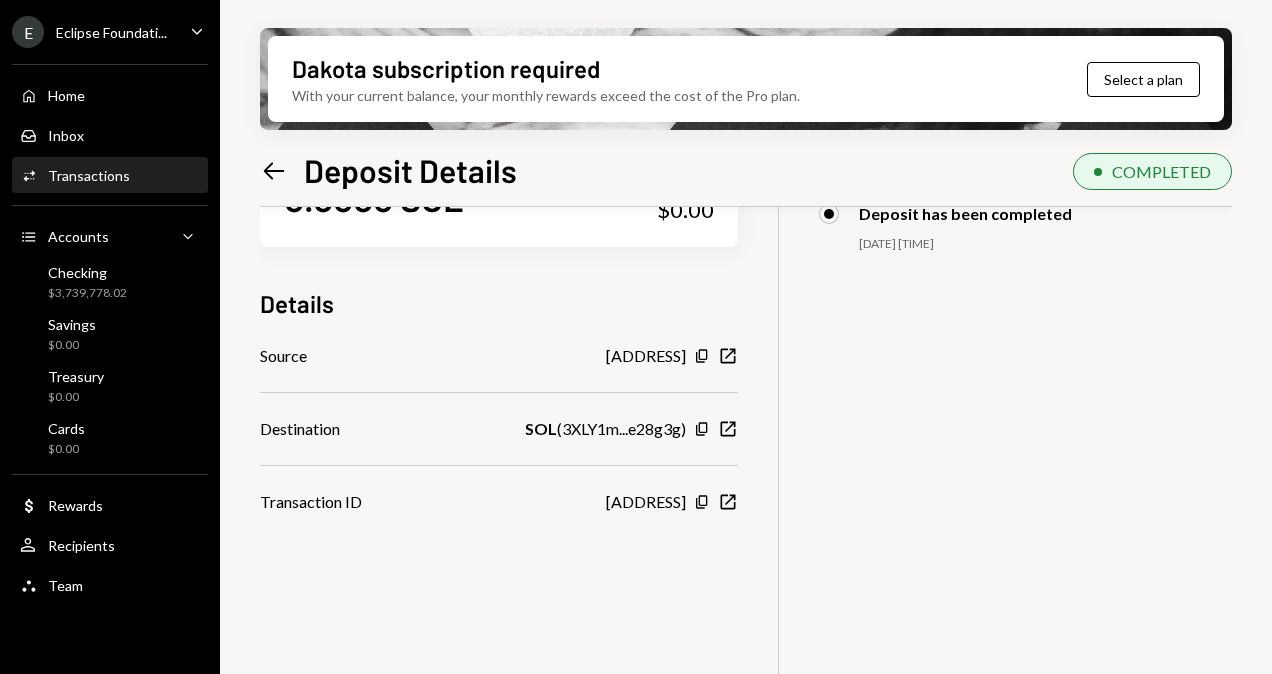 click on "Left Arrow" 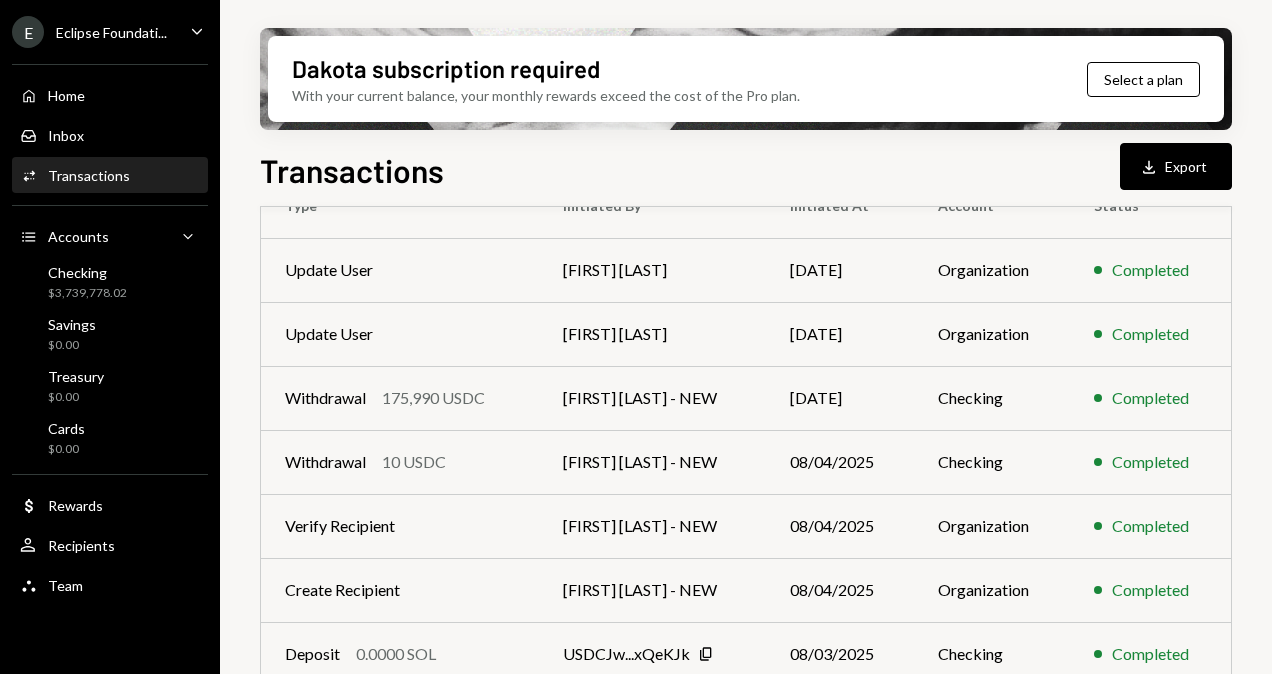 scroll, scrollTop: 0, scrollLeft: 0, axis: both 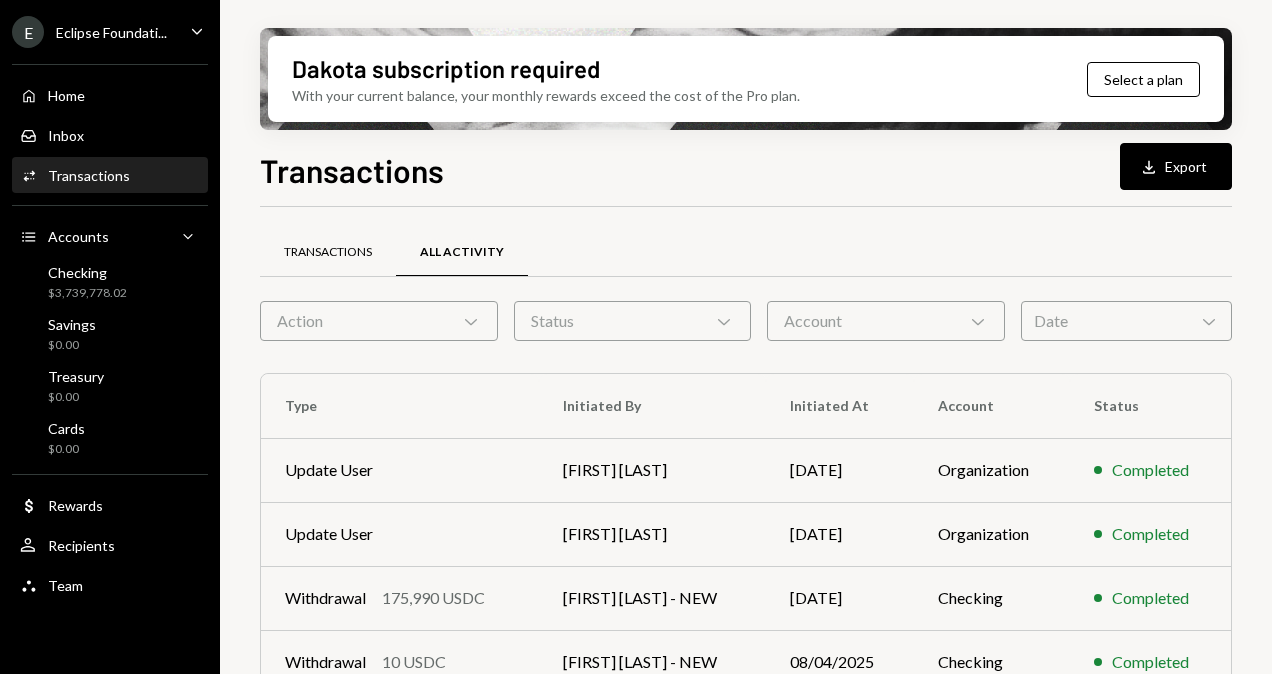 click on "Transactions" at bounding box center (328, 252) 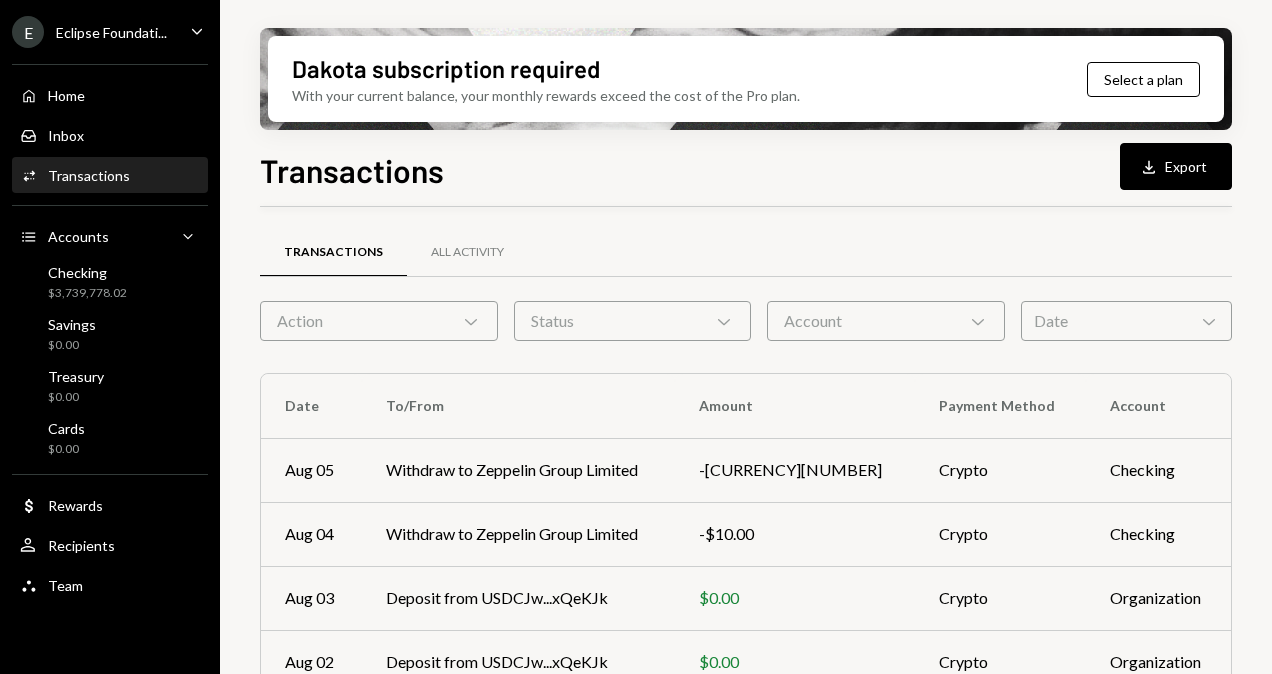 scroll, scrollTop: 464, scrollLeft: 0, axis: vertical 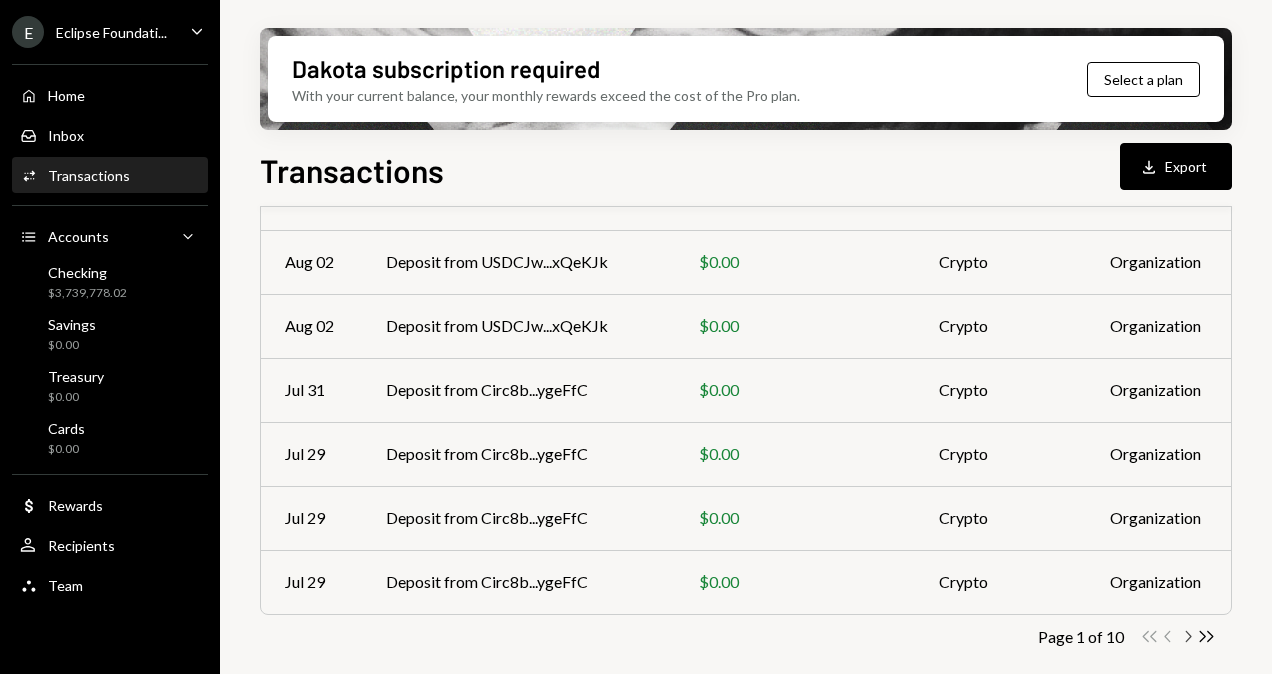 click on "Chevron Right" 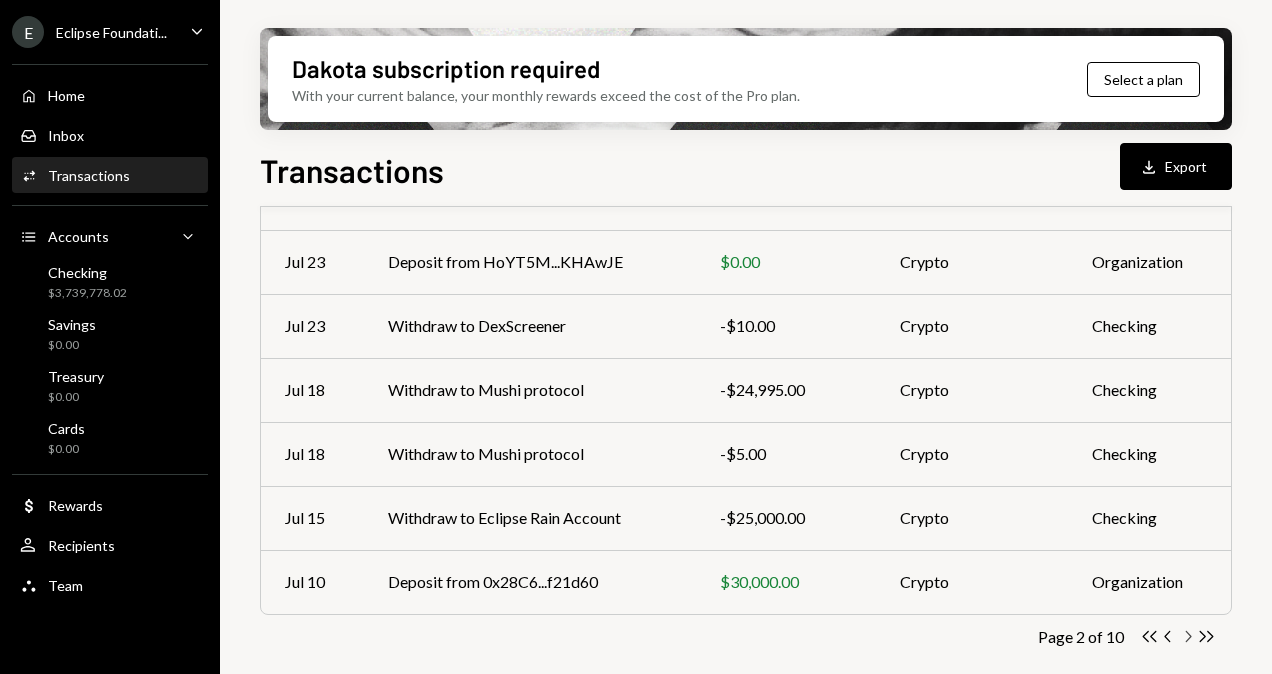 click on "Chevron Right" 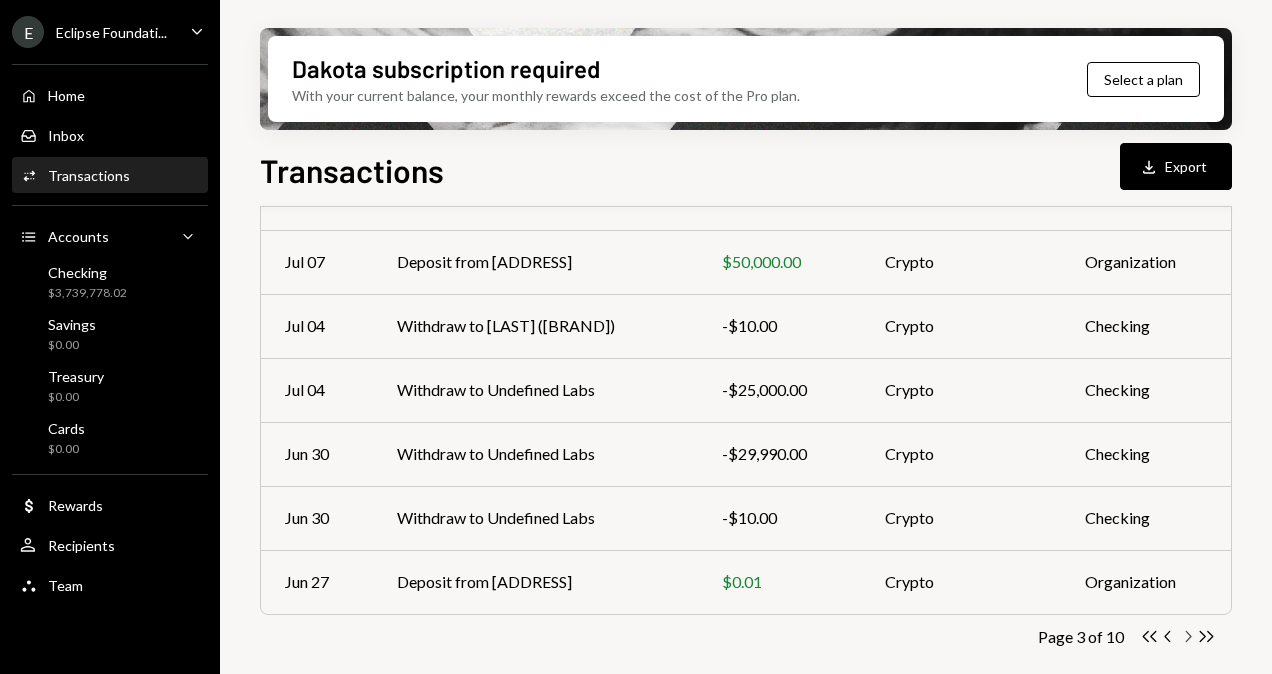 click on "Chevron Right" 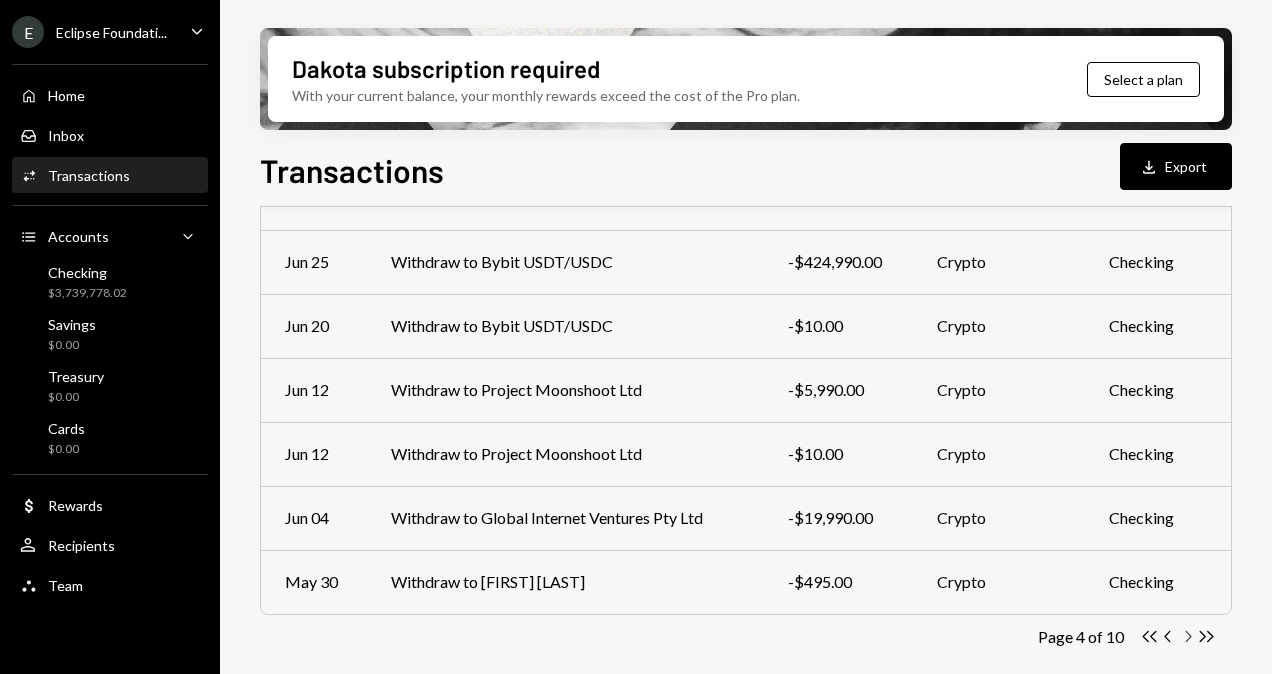 click on "Chevron Right" 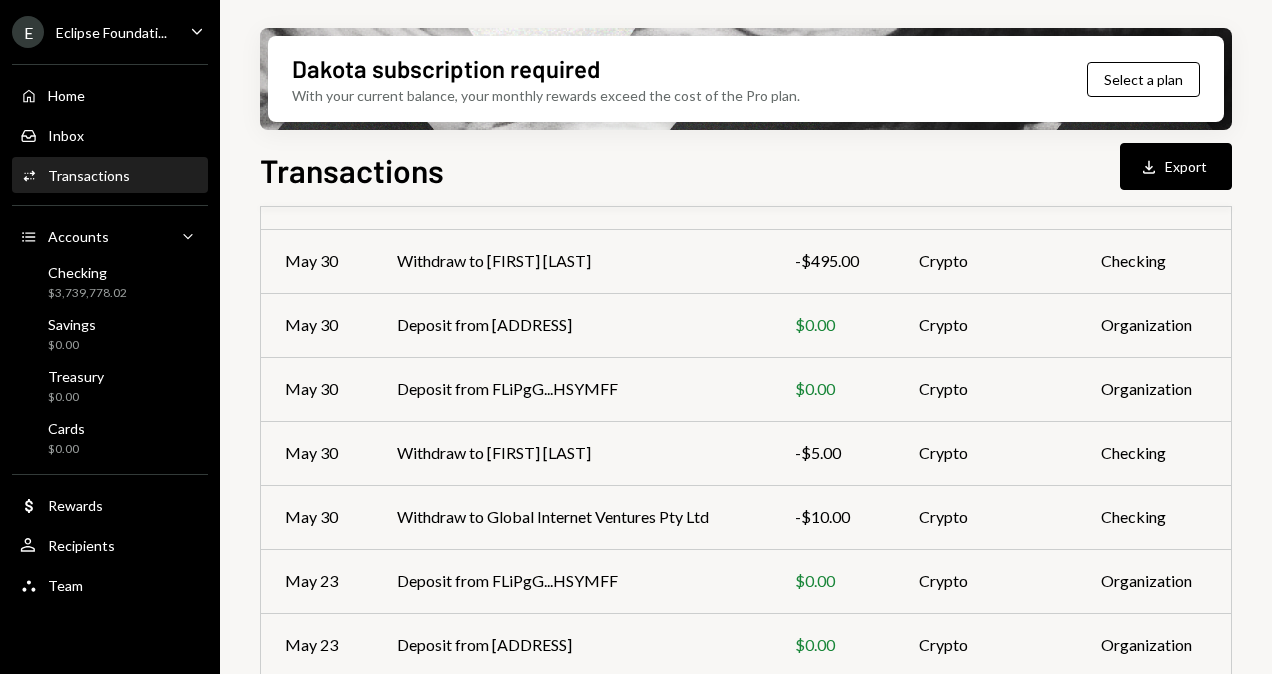 scroll, scrollTop: 464, scrollLeft: 0, axis: vertical 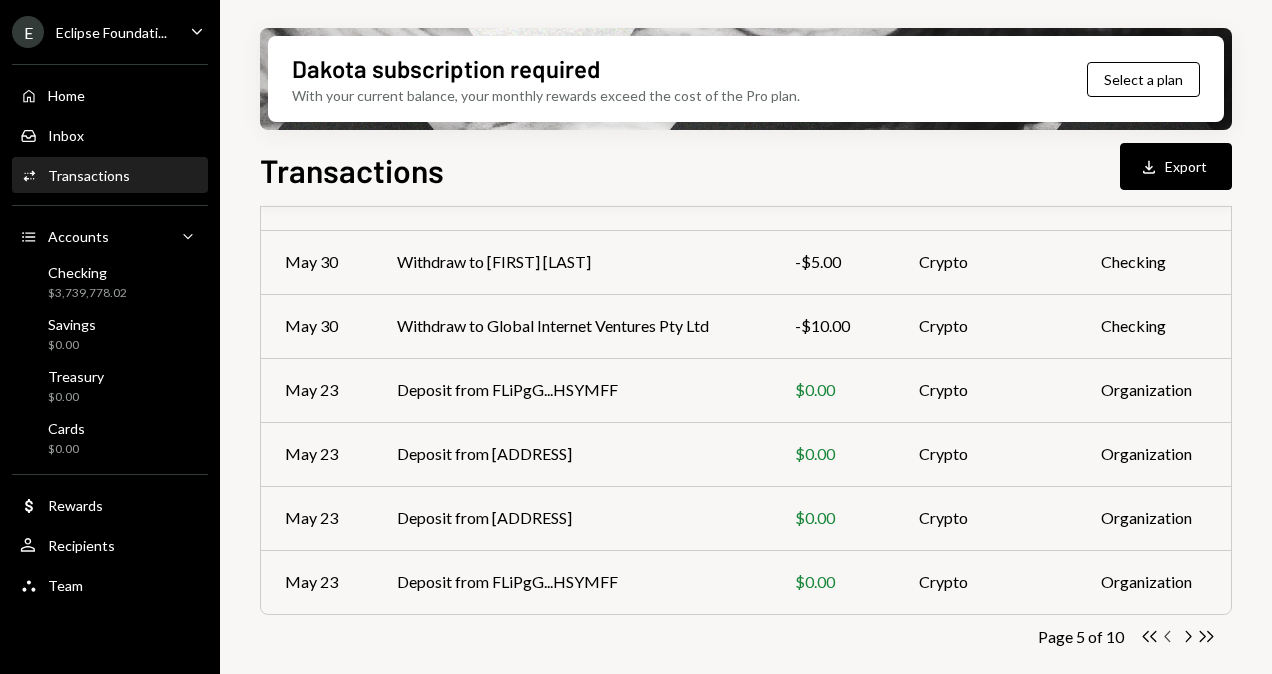 click on "Chevron Left" 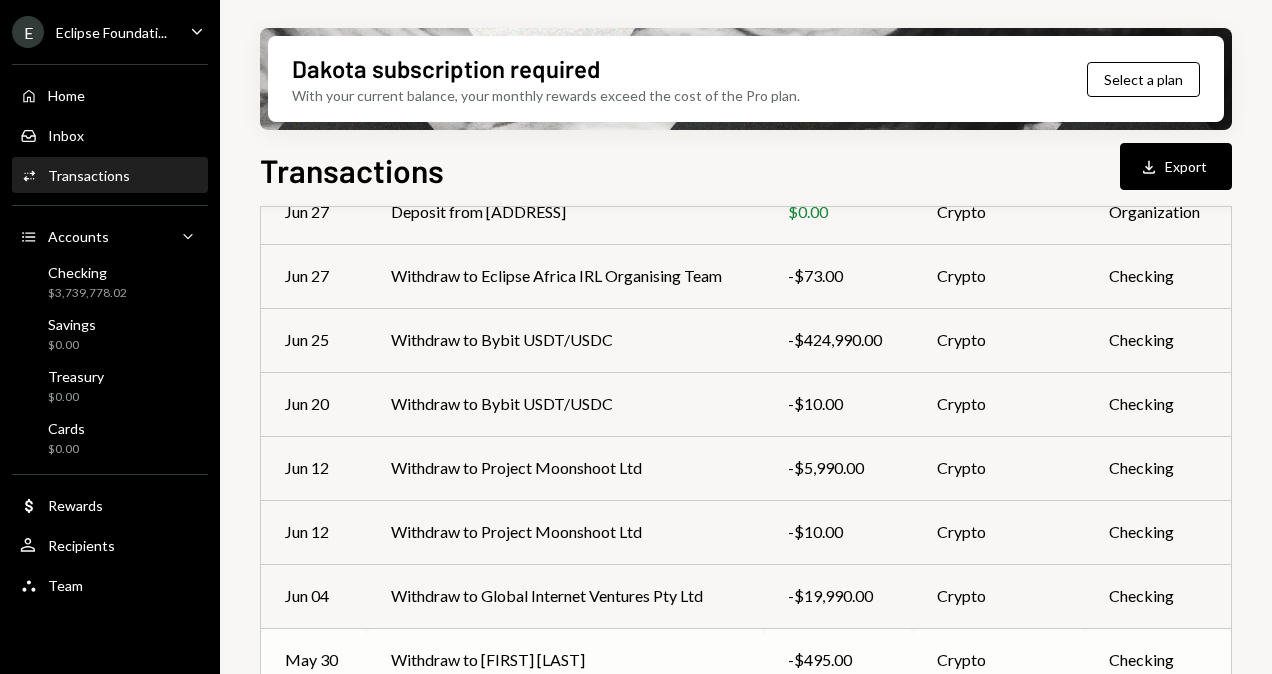 scroll, scrollTop: 464, scrollLeft: 0, axis: vertical 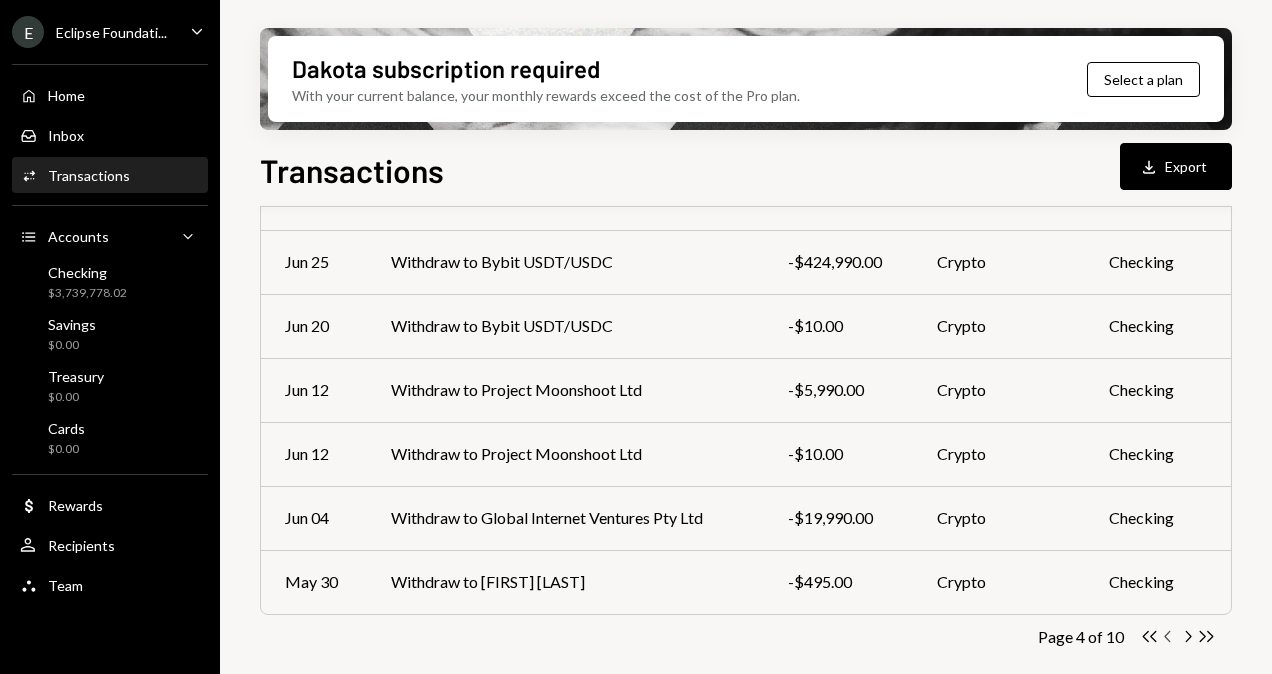 click on "Chevron Left" 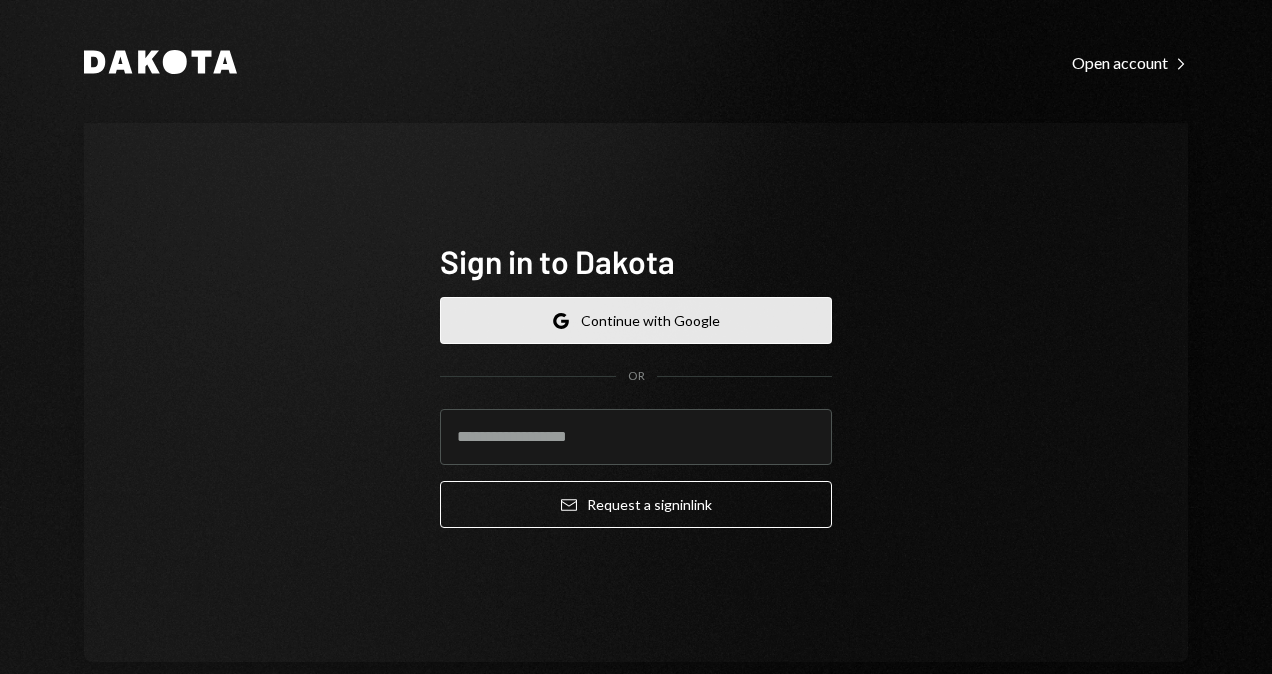 click on "Google  Continue with Google" at bounding box center (636, 320) 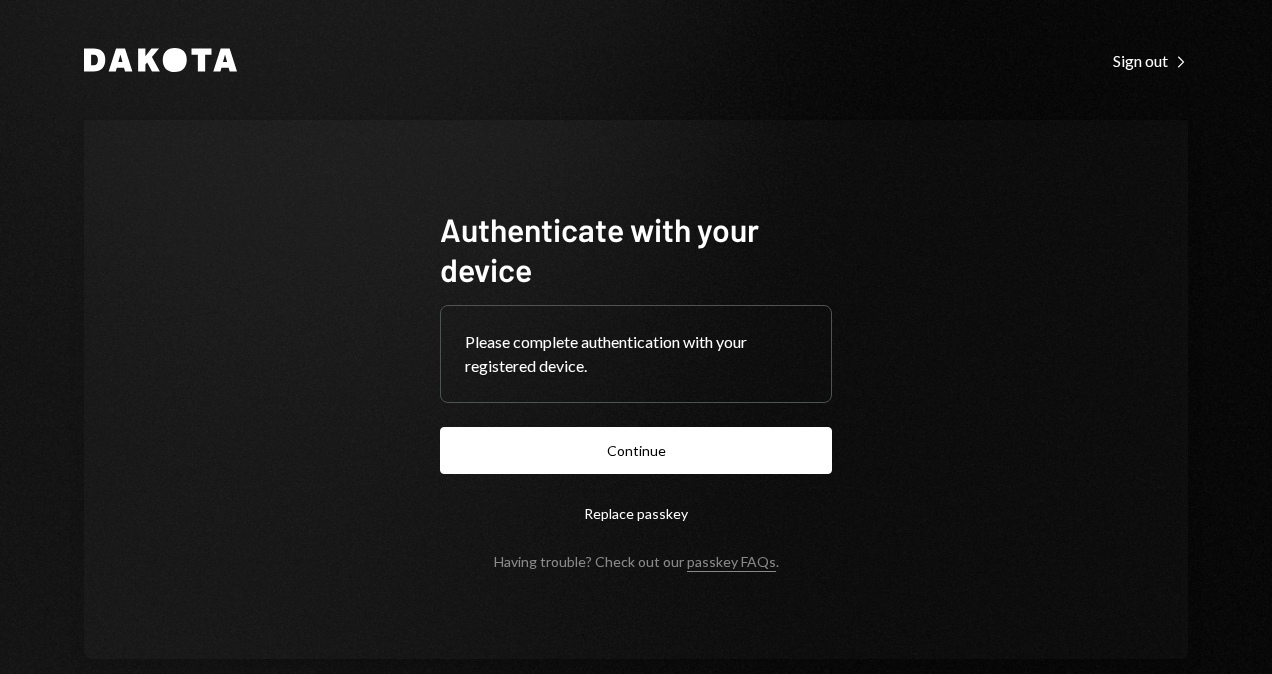 scroll, scrollTop: 0, scrollLeft: 0, axis: both 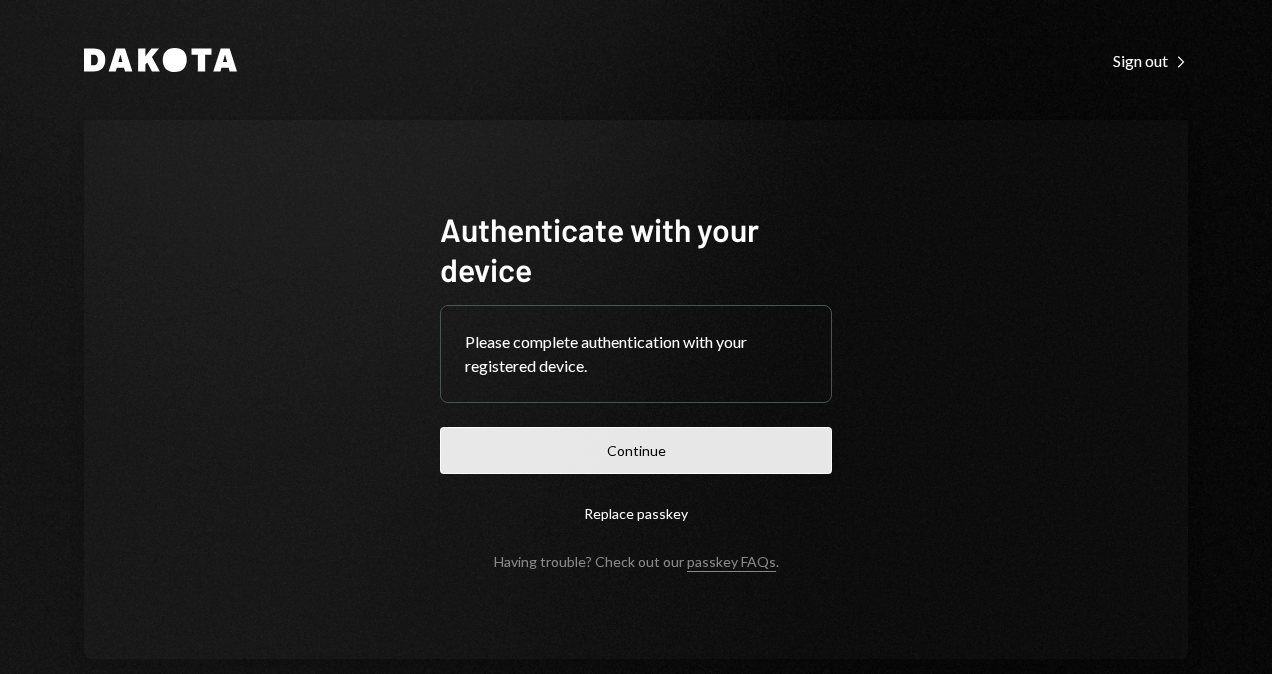 click on "Continue" at bounding box center (636, 450) 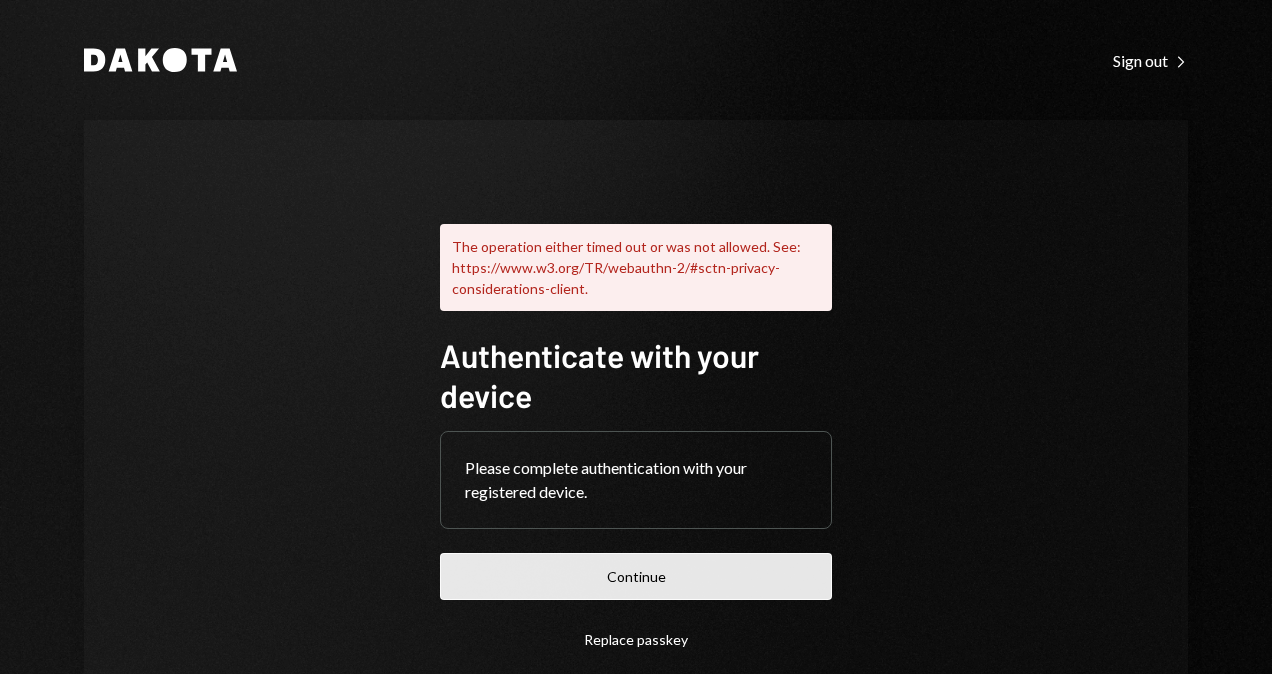 click on "Continue" at bounding box center (636, 576) 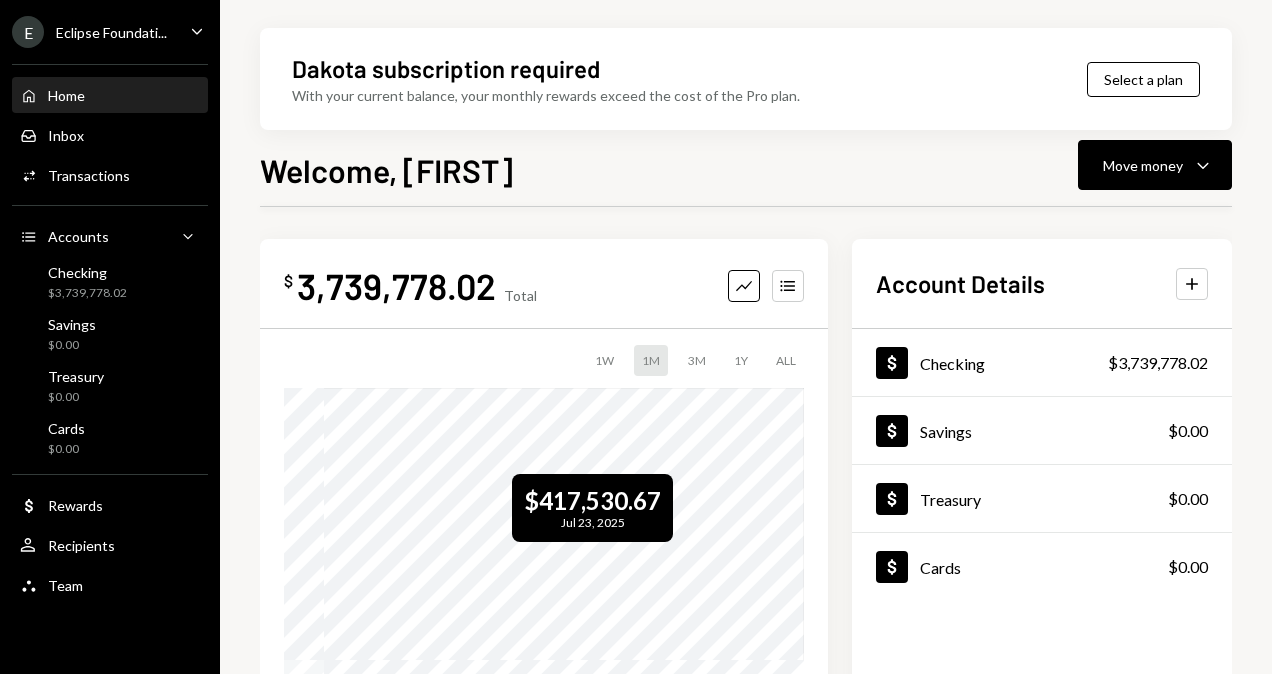 scroll, scrollTop: 300, scrollLeft: 0, axis: vertical 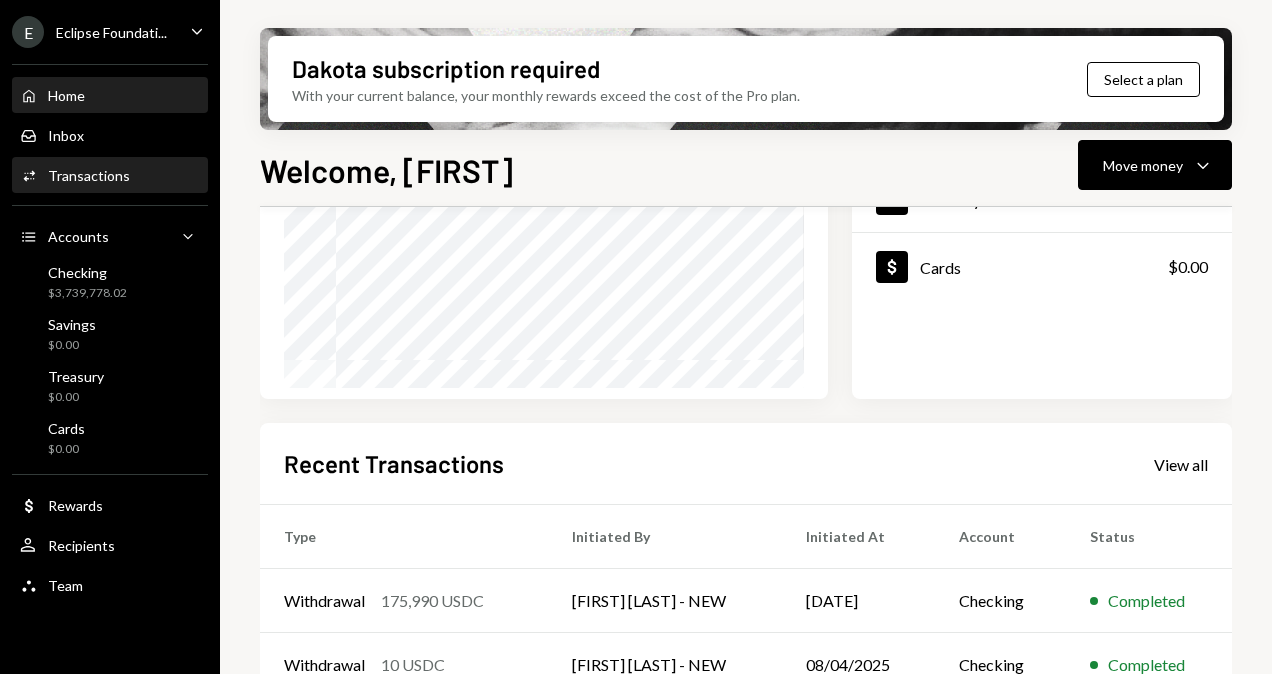 click on "Transactions" at bounding box center [89, 175] 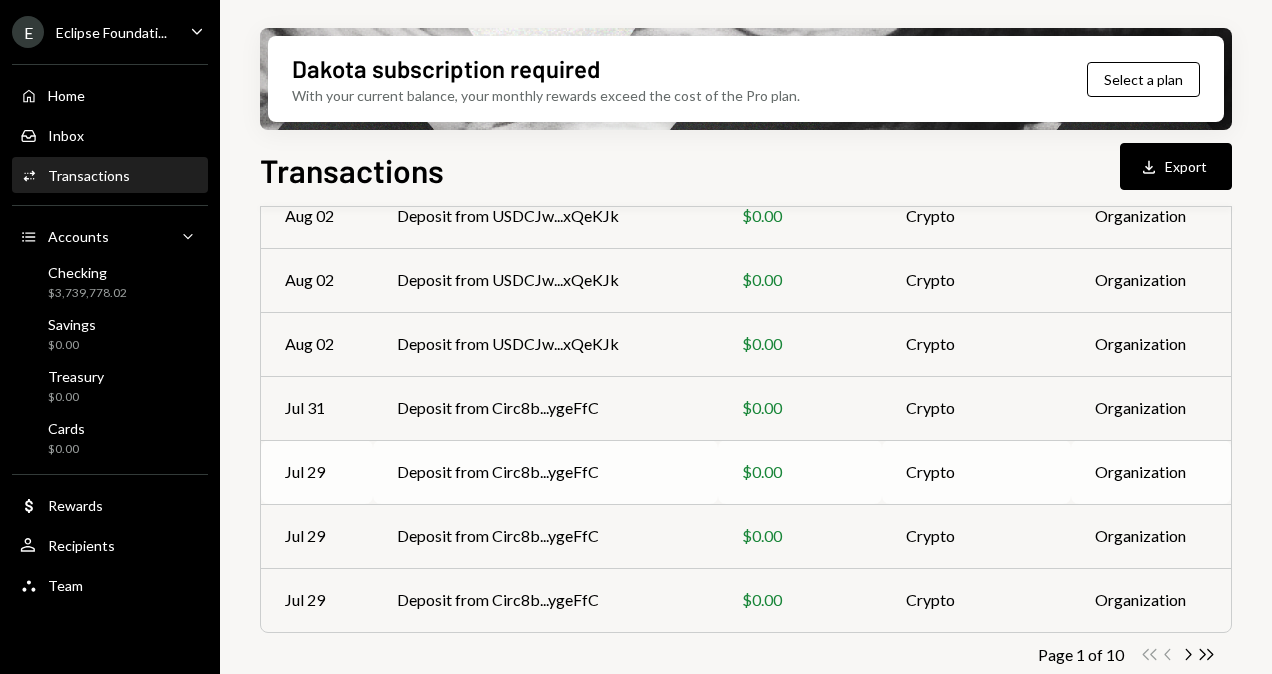 scroll, scrollTop: 464, scrollLeft: 0, axis: vertical 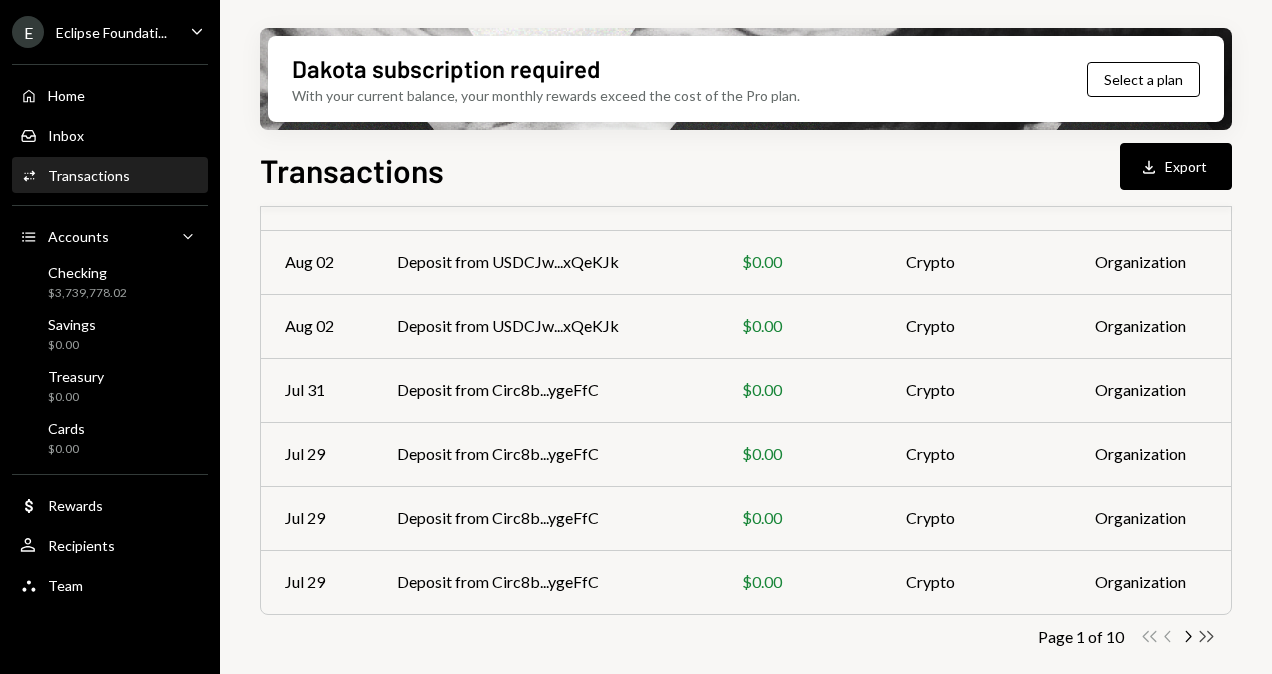 click on "Double Arrow Right" 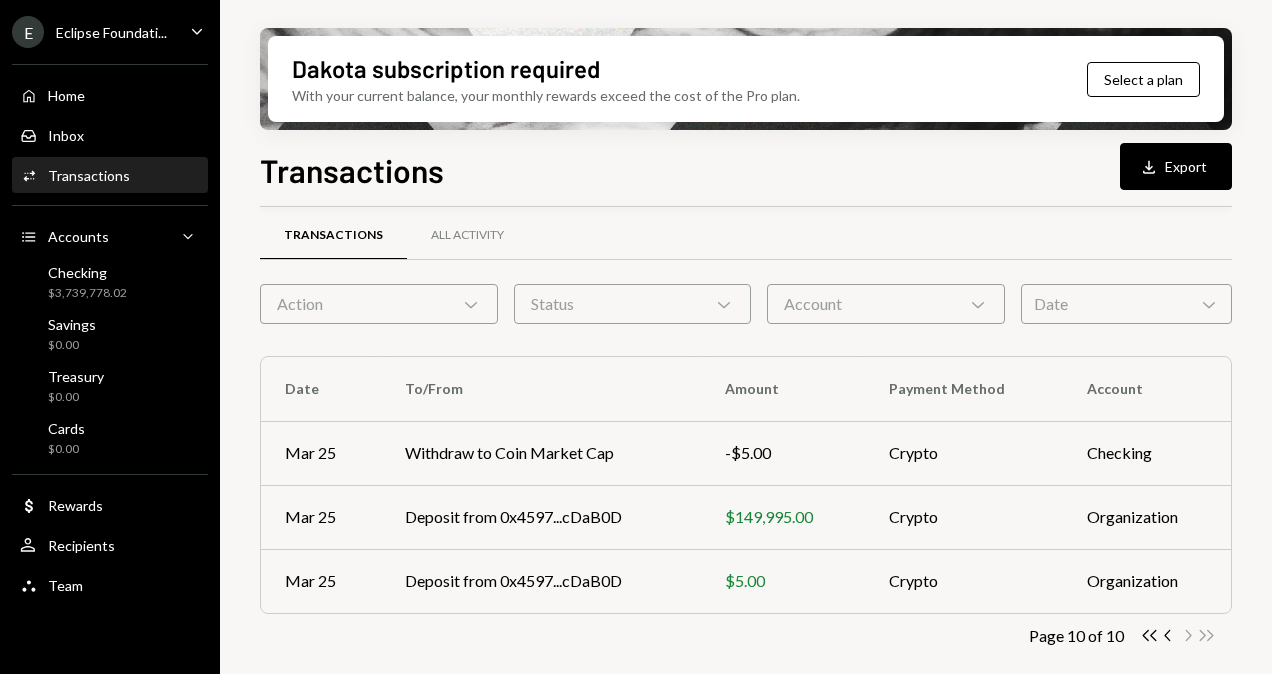 scroll, scrollTop: 16, scrollLeft: 0, axis: vertical 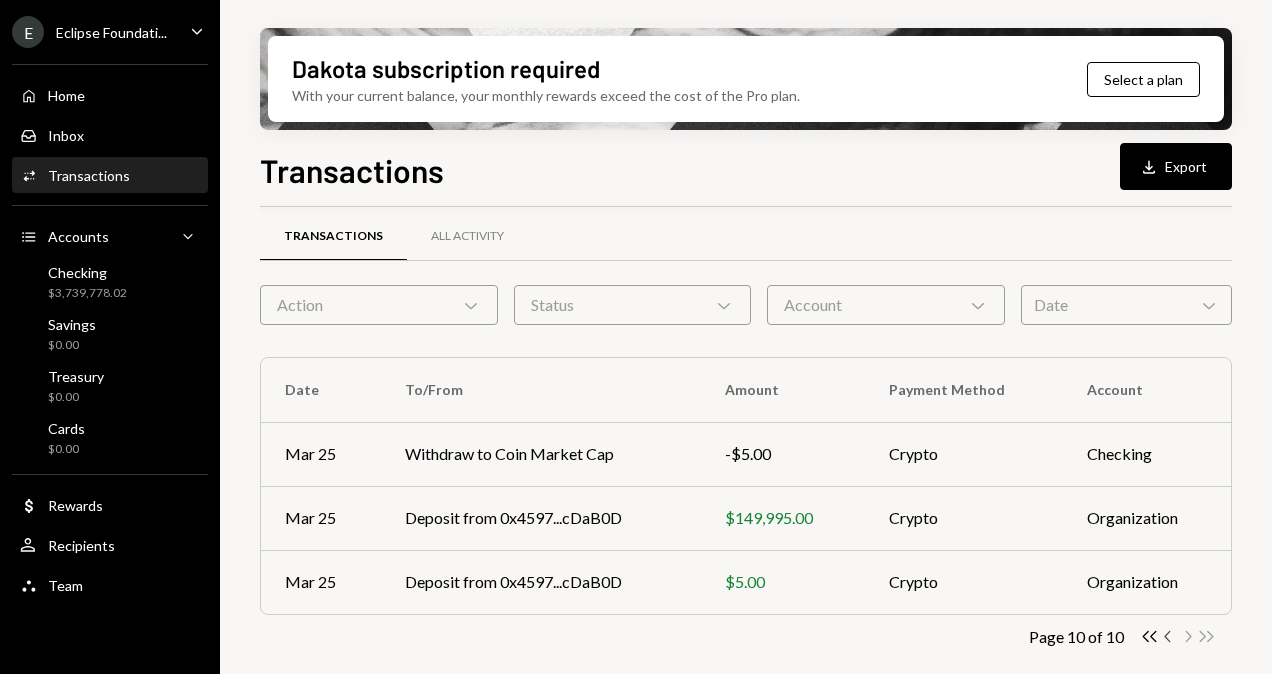 click on "Chevron Left" 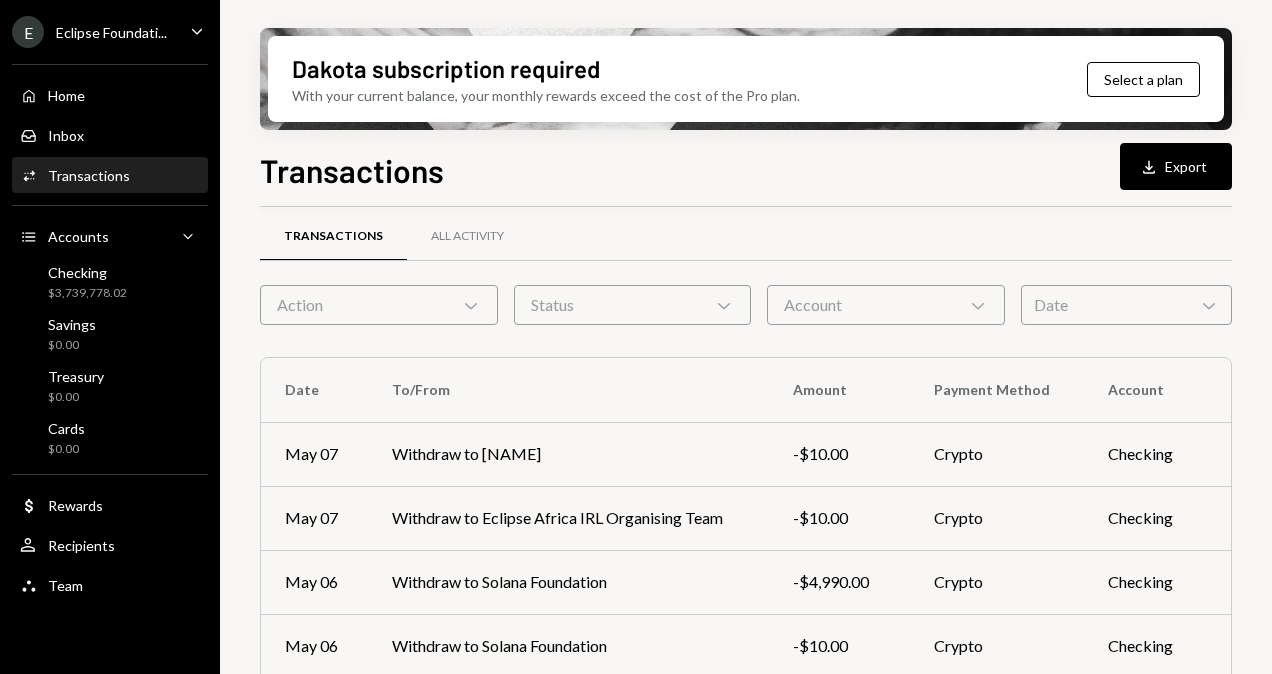 scroll, scrollTop: 464, scrollLeft: 0, axis: vertical 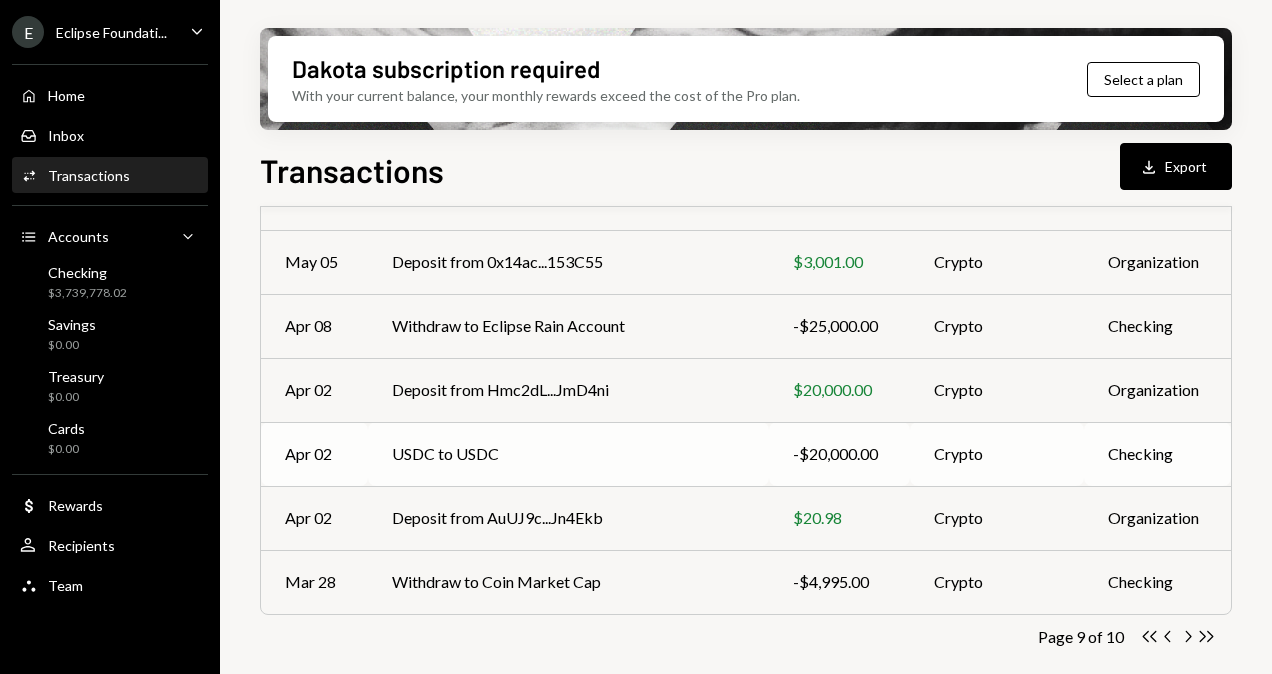 click on "USDC to USDC" at bounding box center [568, 454] 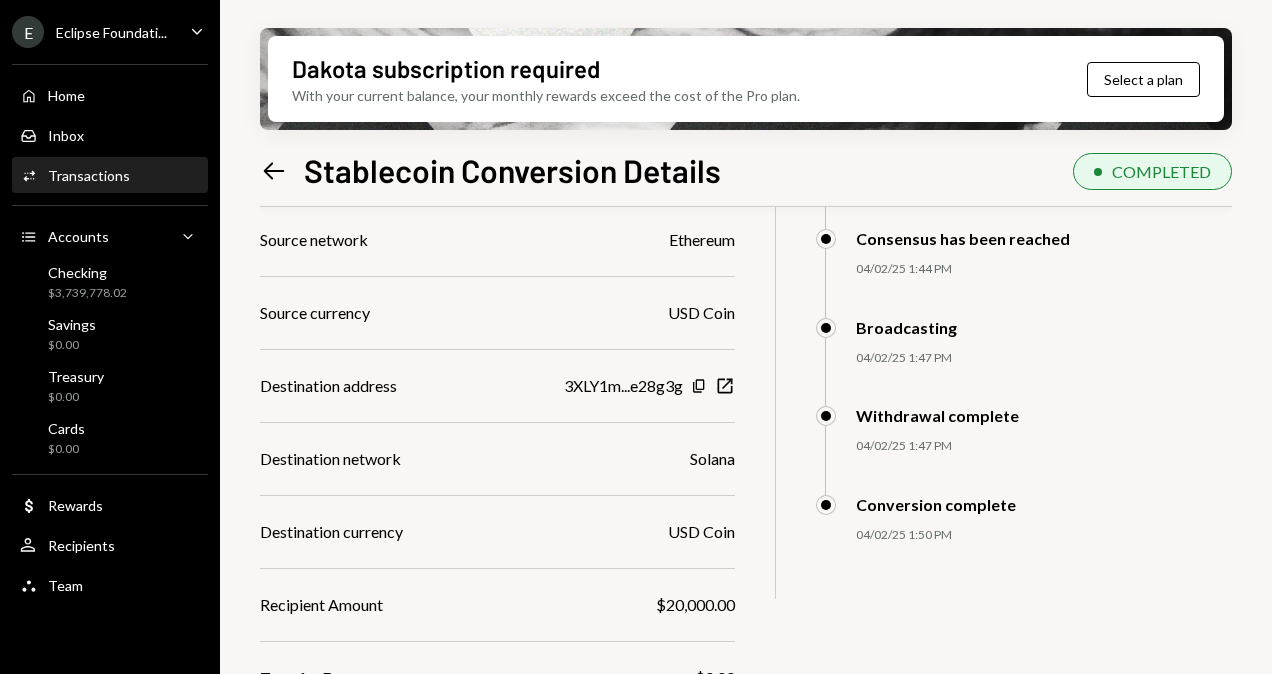 scroll, scrollTop: 324, scrollLeft: 0, axis: vertical 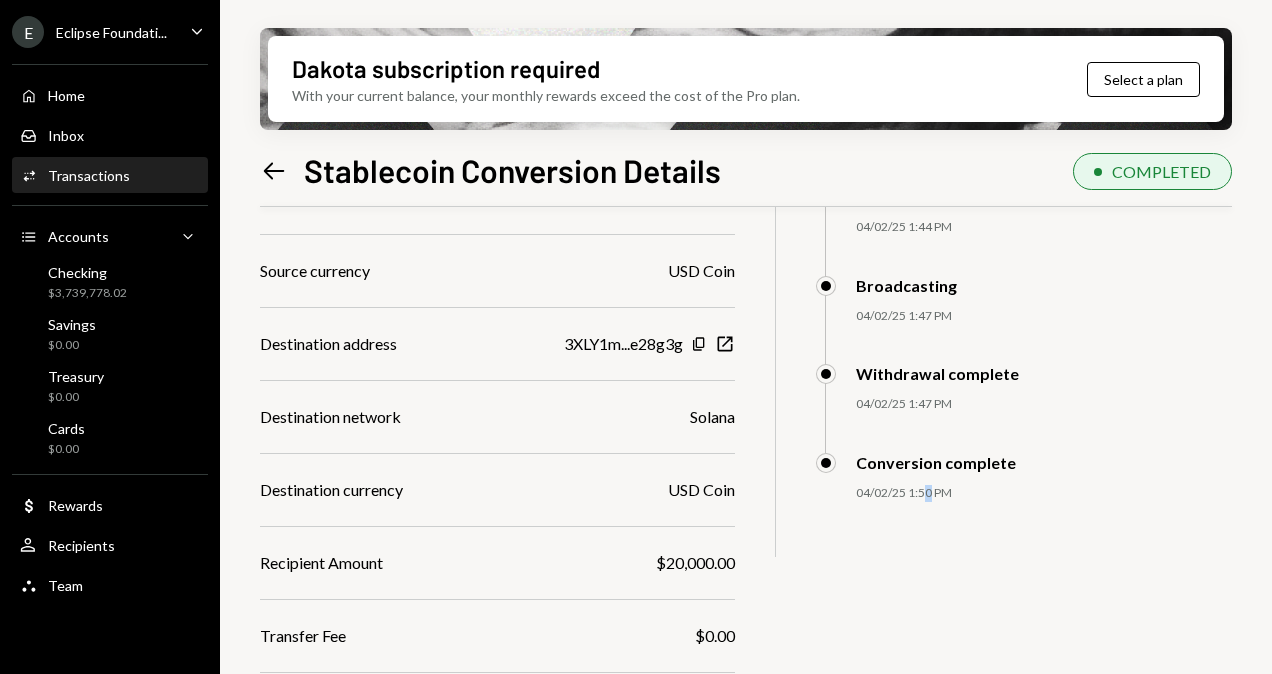 click on "$ 20,000.00 20,000  USDC Details Source address [ADDRESS] Copy New Window Source network Ethereum Source currency USD Coin Destination address [ADDRESS] Copy New Window Destination network Solana Destination currency USD Coin Recipient Amount $20,000.00 Transfer Fee $0.00 Transaction ID [TRANSACTION_ID] Copy New Window Timeline Unknown has initiated a Stablecoin Conversion [DATE] [TIME] Awaiting additional approvals Caret Down [DATE] [TIME] Consensus has been reached [DATE] [TIME] Broadcasting [DATE] [TIME] Withdrawal complete [DATE] [TIME] Conversion complete [DATE] [TIME]" at bounding box center [746, 302] 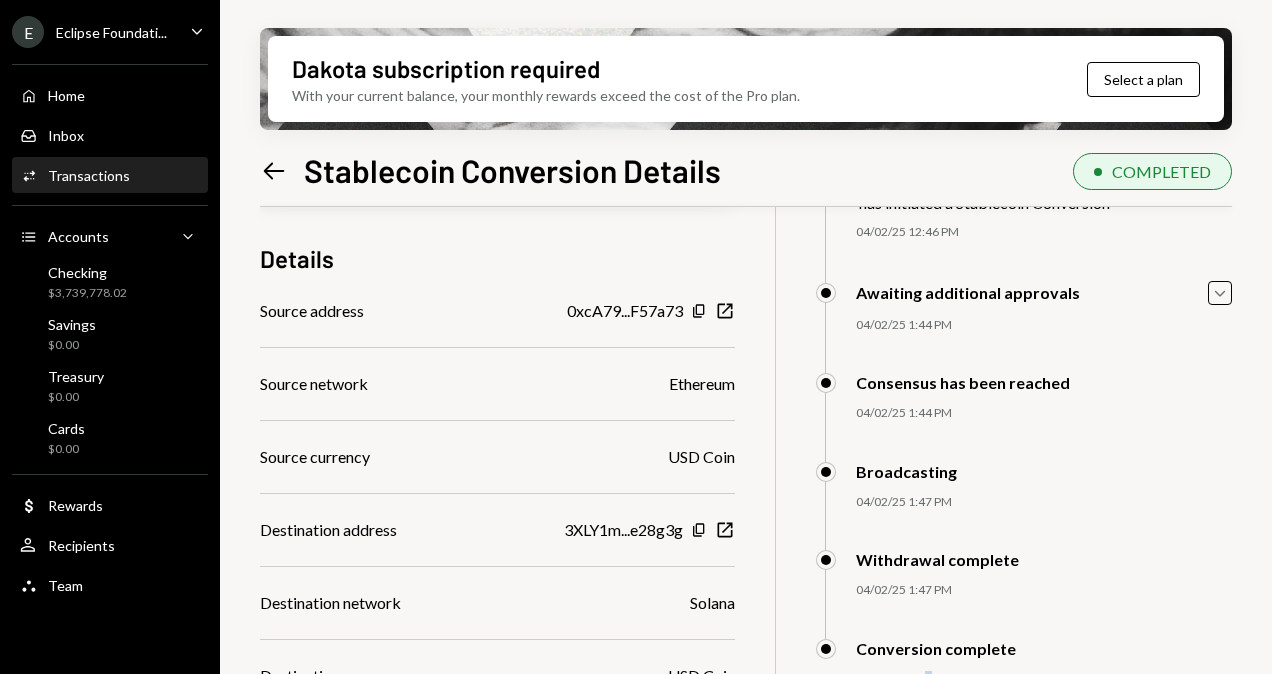 scroll, scrollTop: 24, scrollLeft: 0, axis: vertical 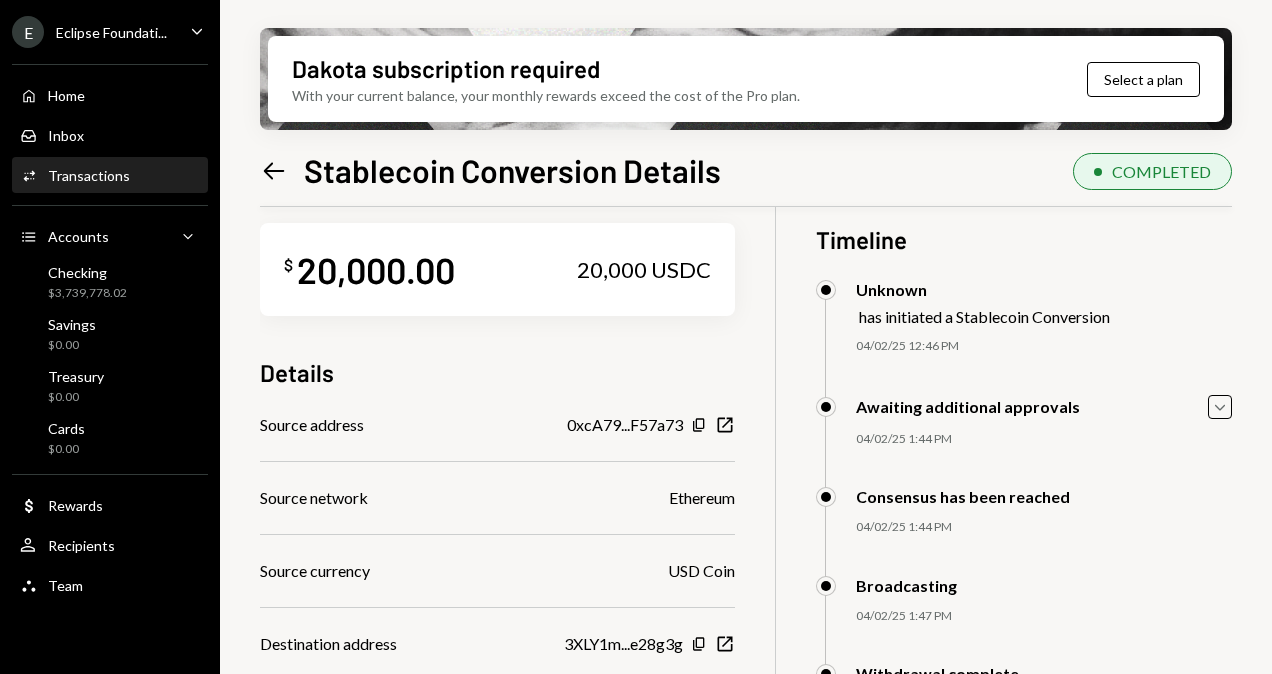 click on "Awaiting additional approvals Caret Down" at bounding box center [1024, 407] 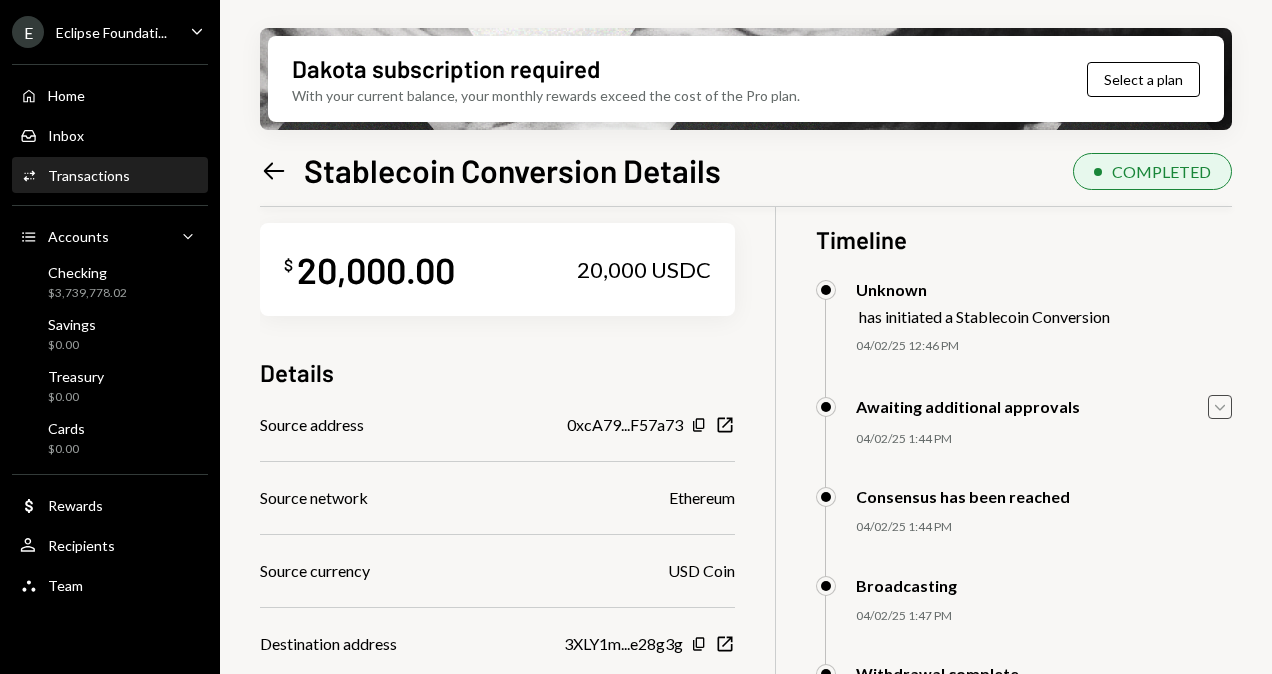 click on "Caret Down" 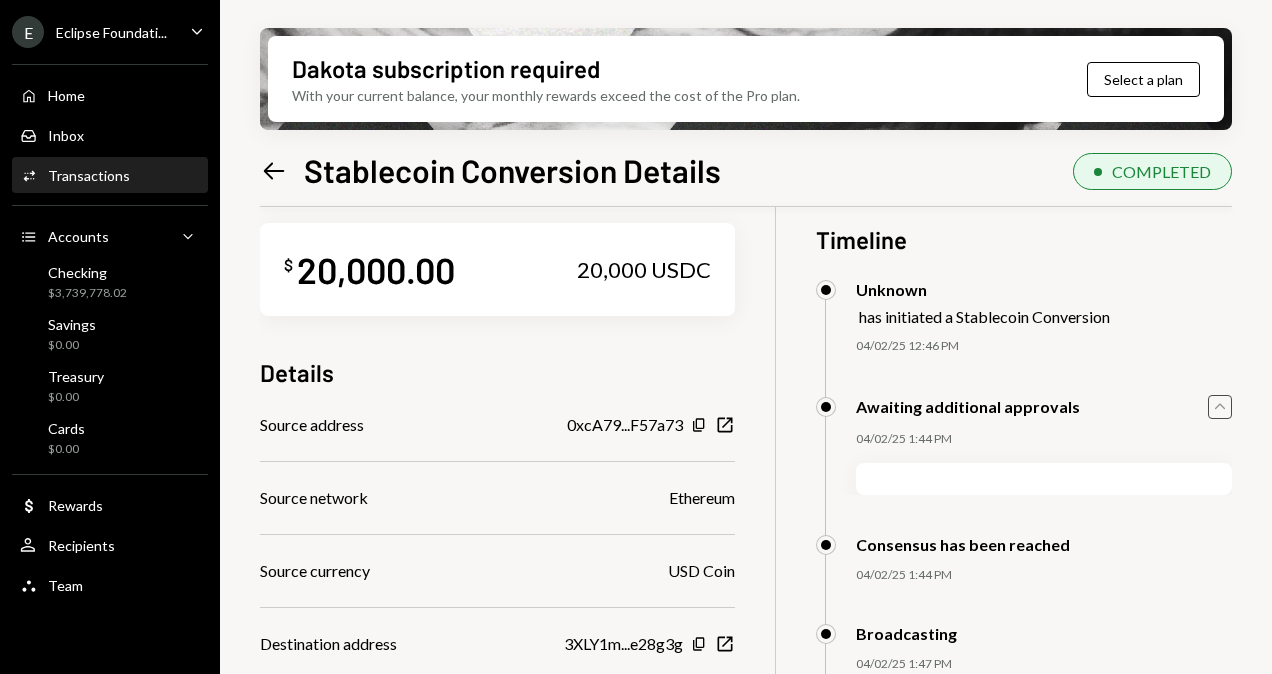 click on "Caret Up" 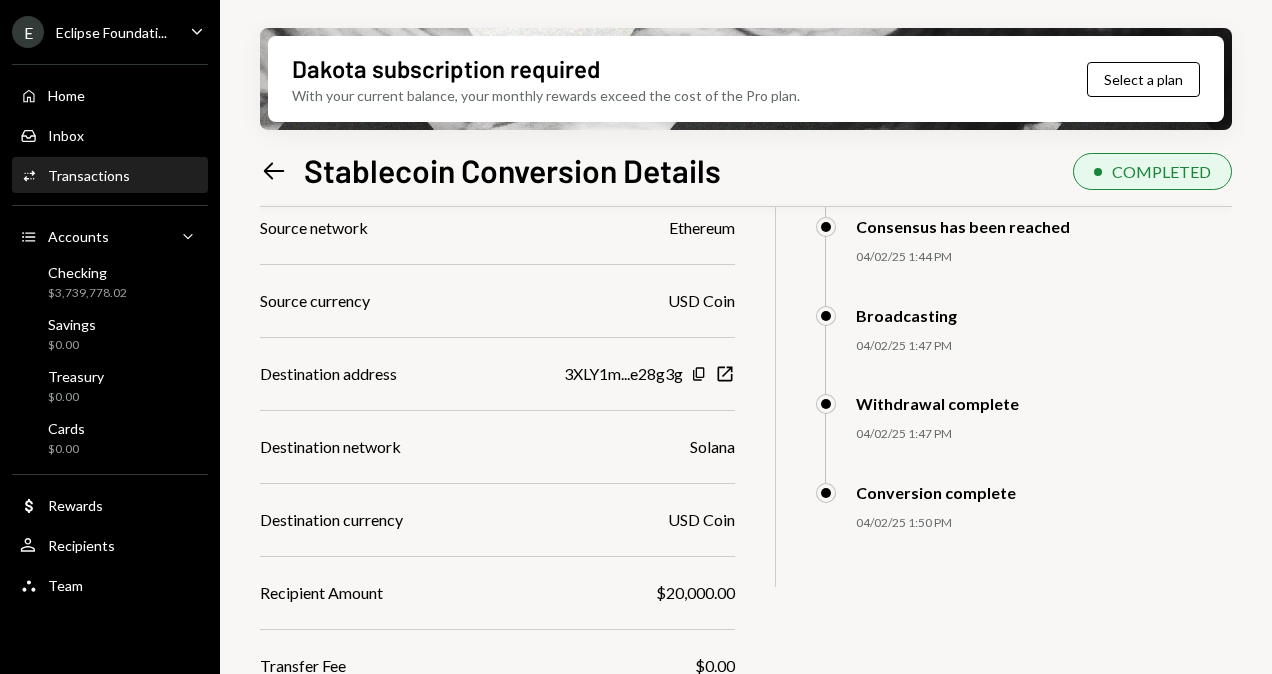 scroll, scrollTop: 324, scrollLeft: 0, axis: vertical 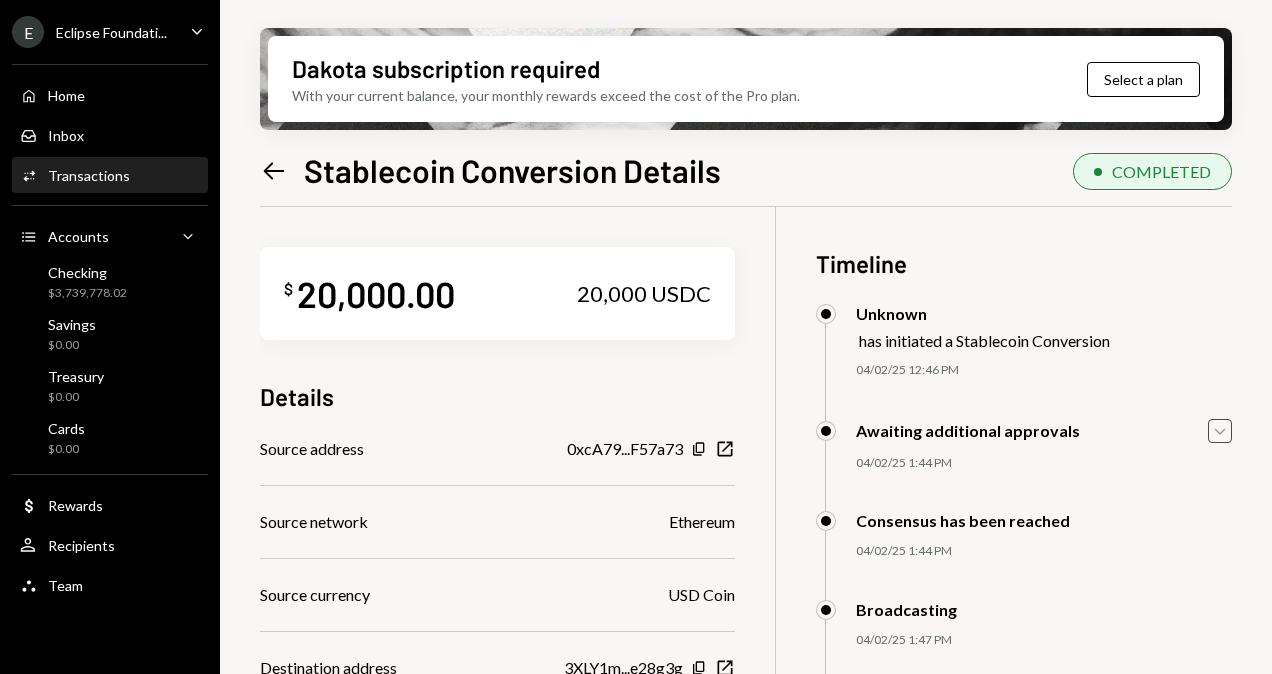 click on "Caret Down" at bounding box center (1220, 431) 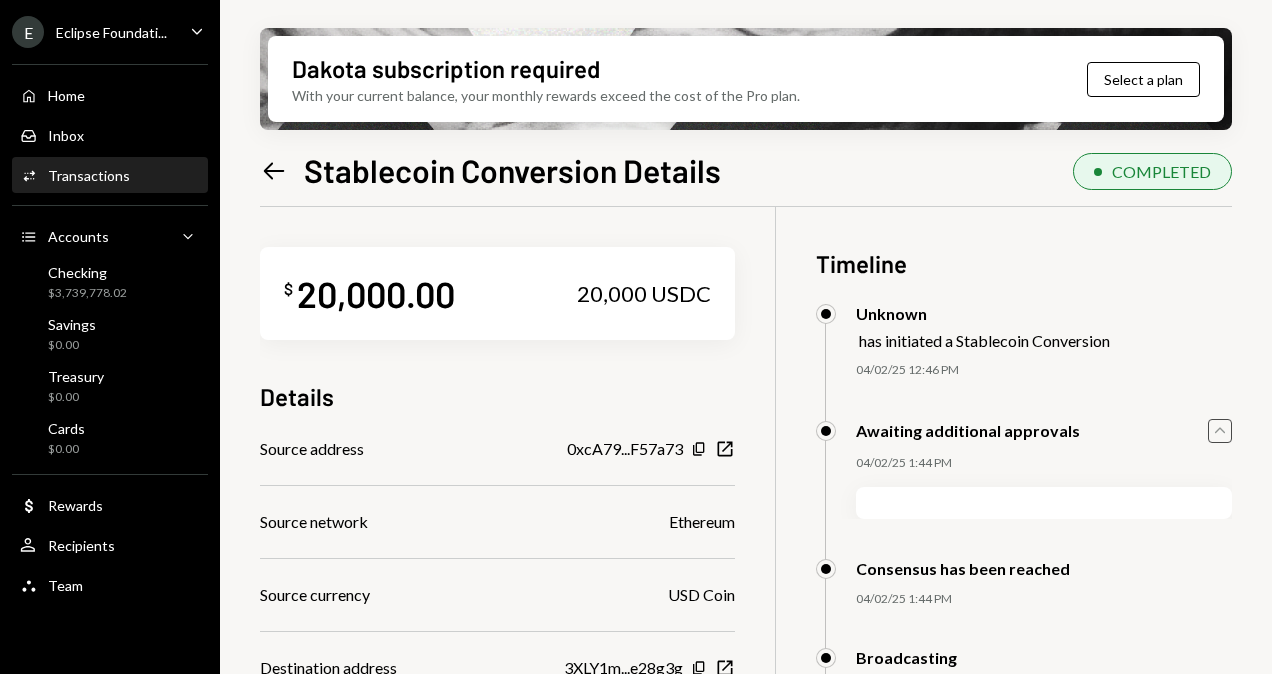 click on "Caret Up" 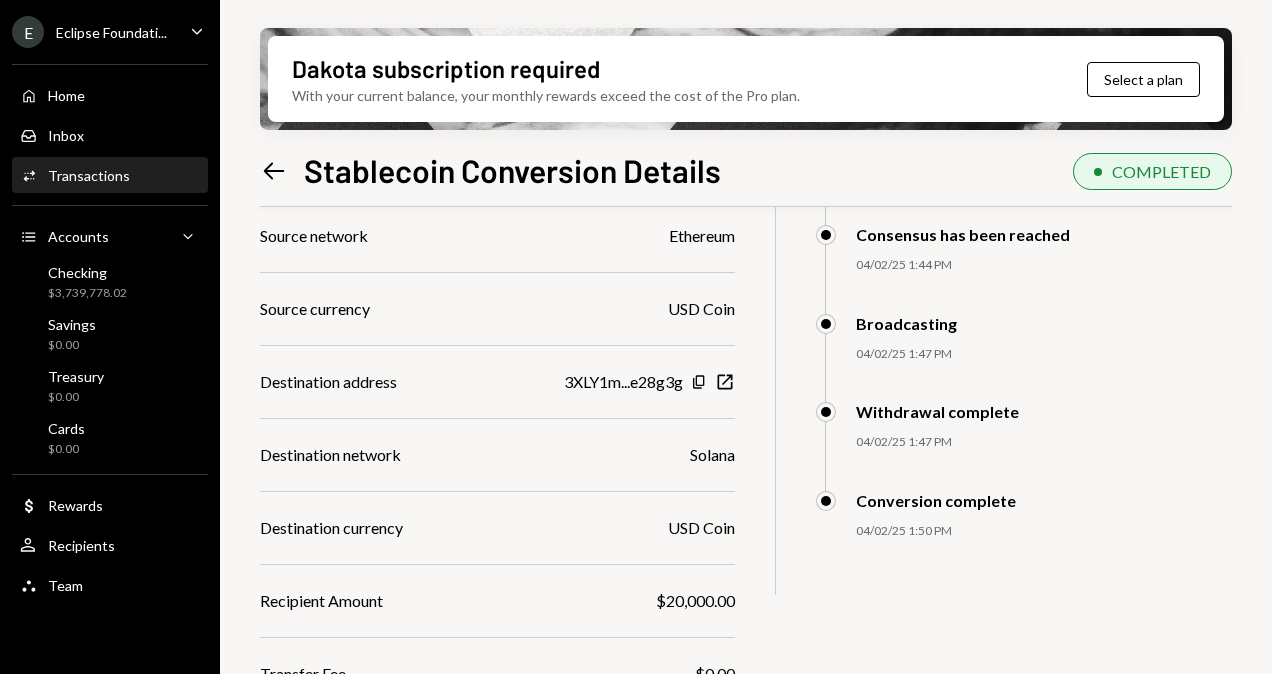 scroll, scrollTop: 324, scrollLeft: 0, axis: vertical 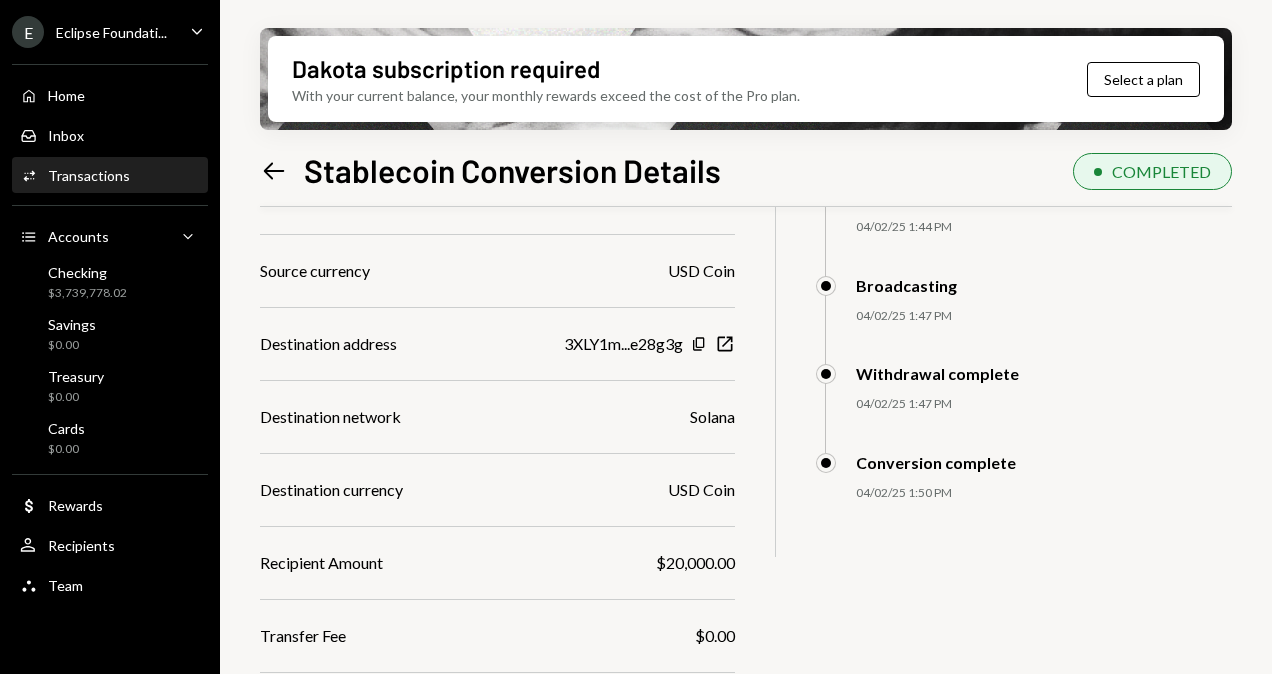 type 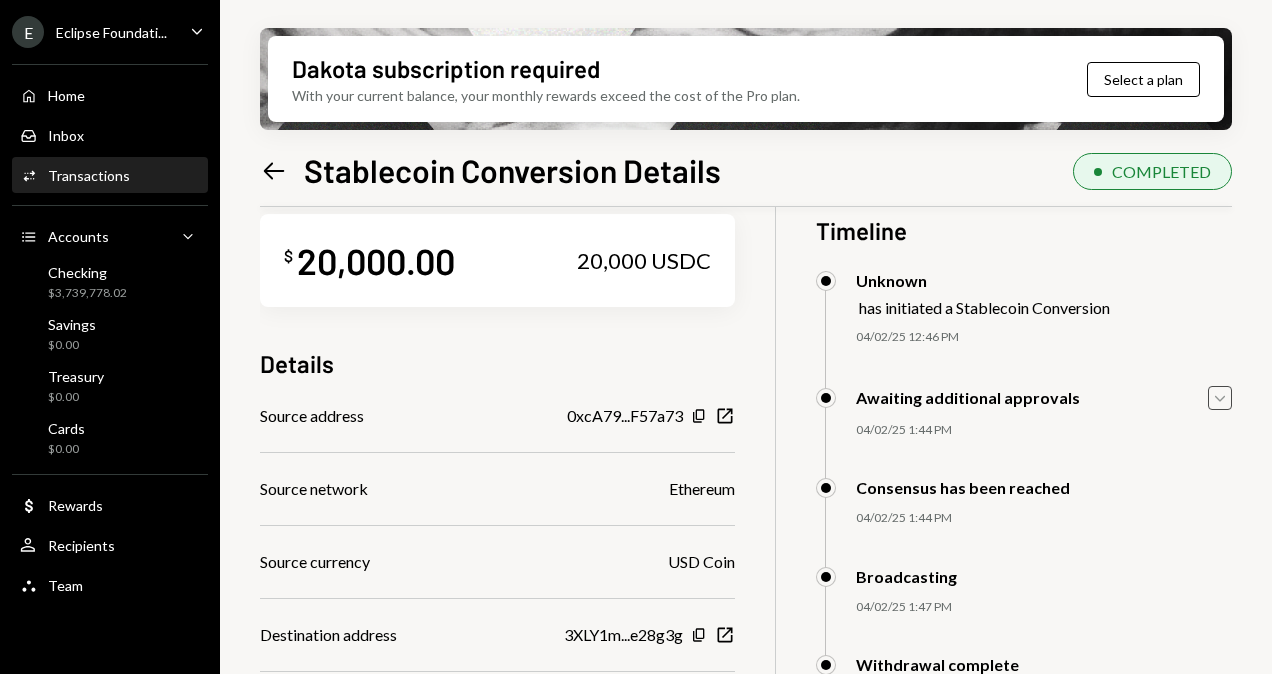scroll, scrollTop: 0, scrollLeft: 0, axis: both 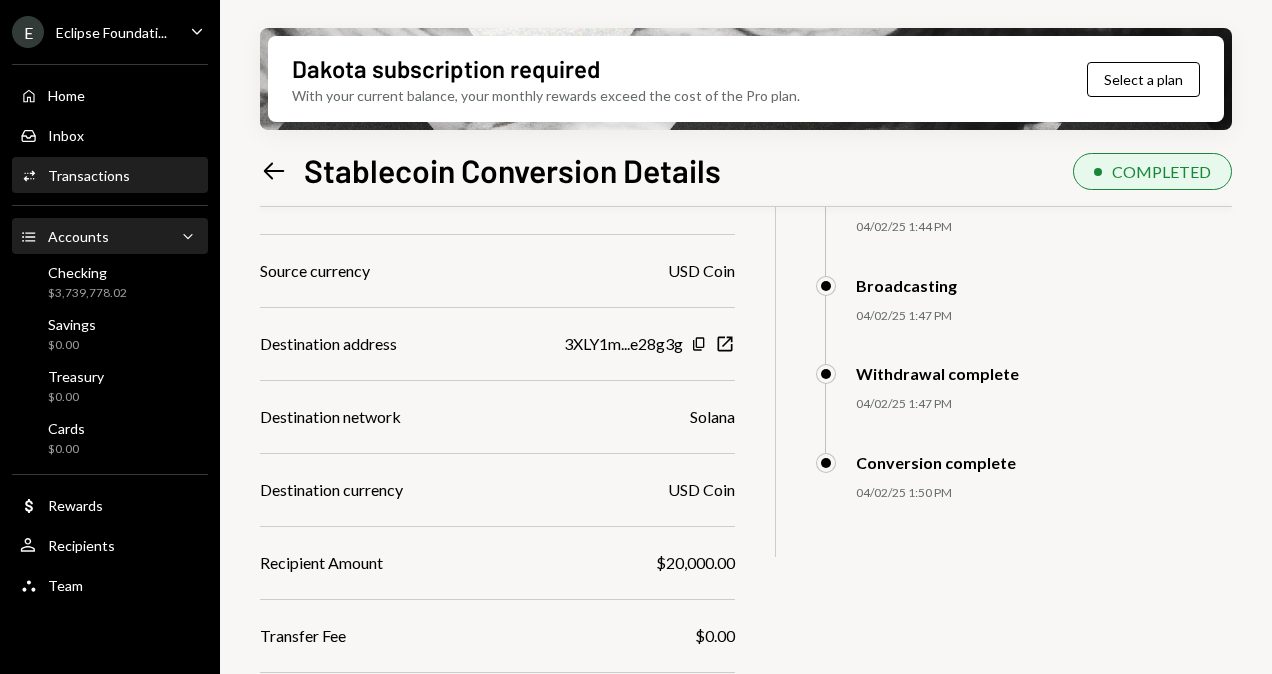 click on "Accounts Accounts Caret Down" at bounding box center (110, 237) 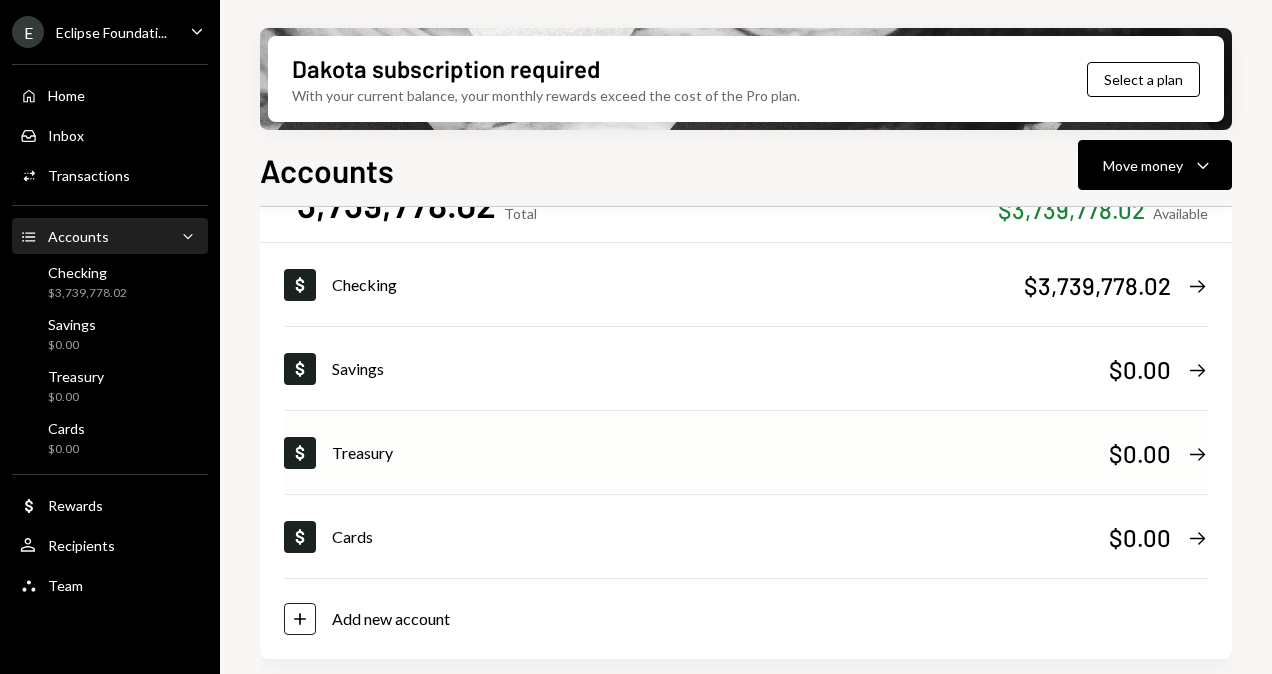 scroll, scrollTop: 0, scrollLeft: 0, axis: both 